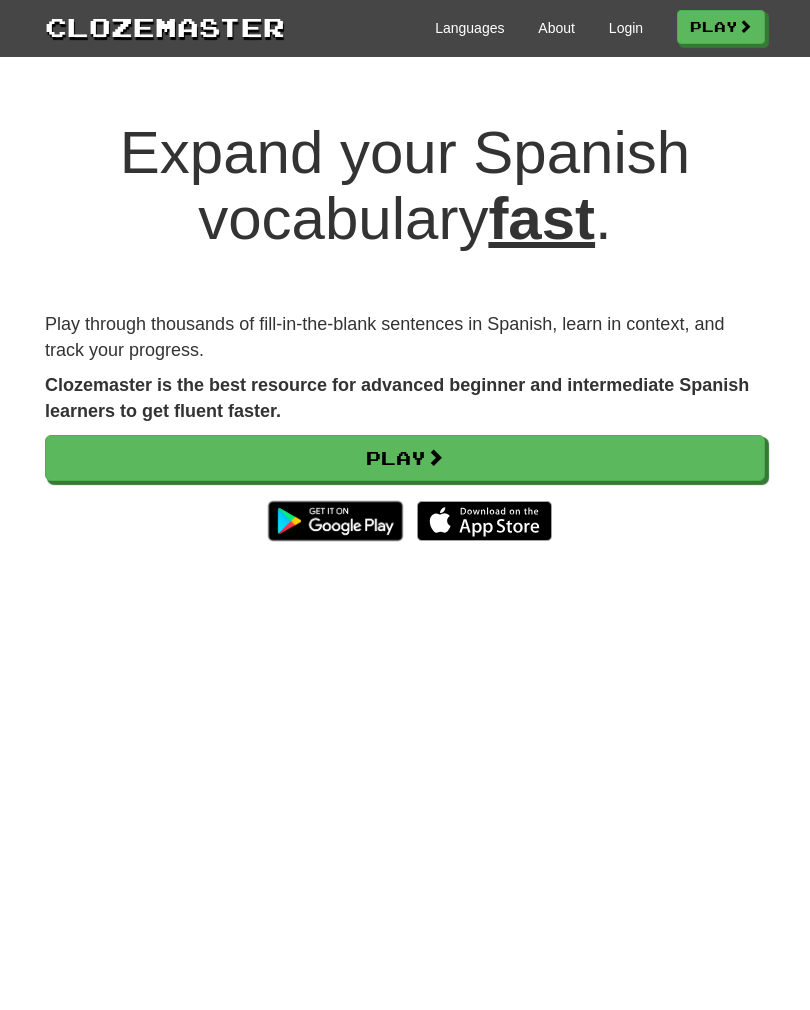 scroll, scrollTop: 0, scrollLeft: 0, axis: both 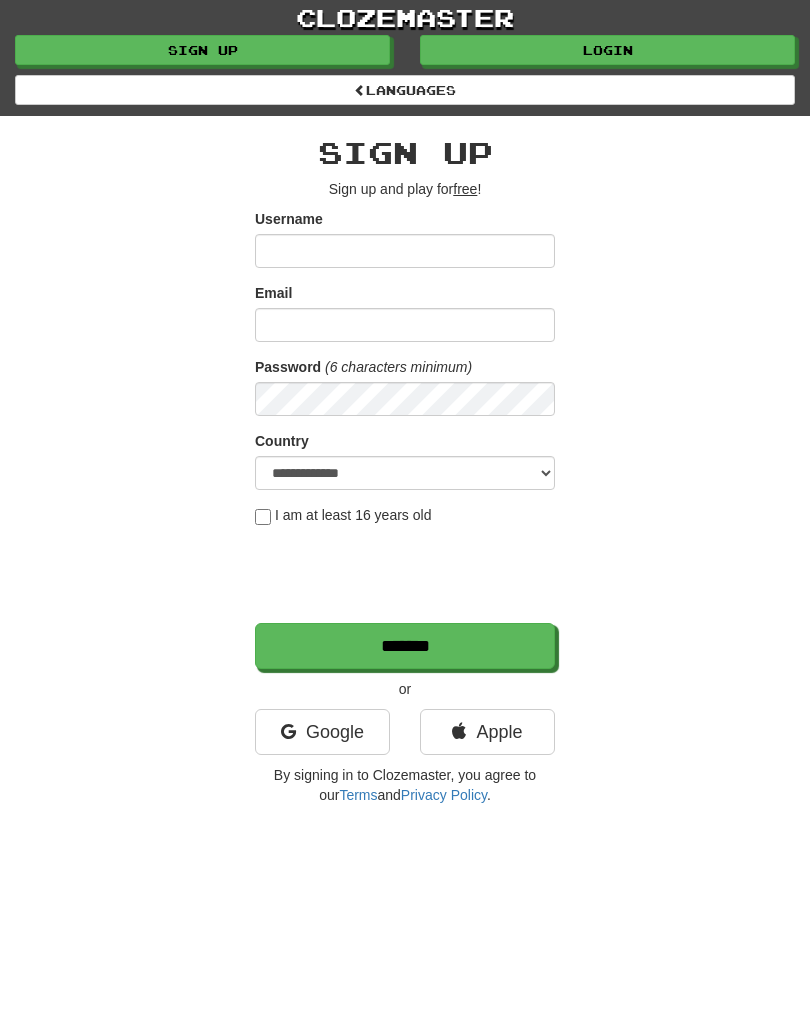 click on "Sign up" at bounding box center [202, 50] 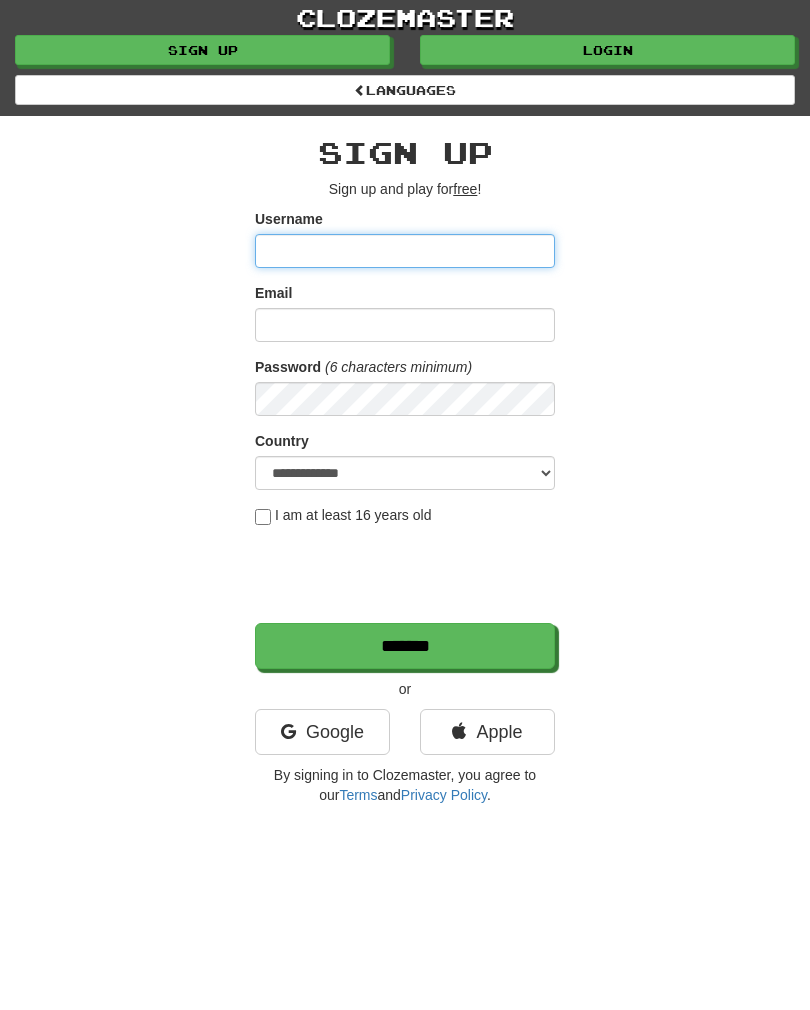 type on "**********" 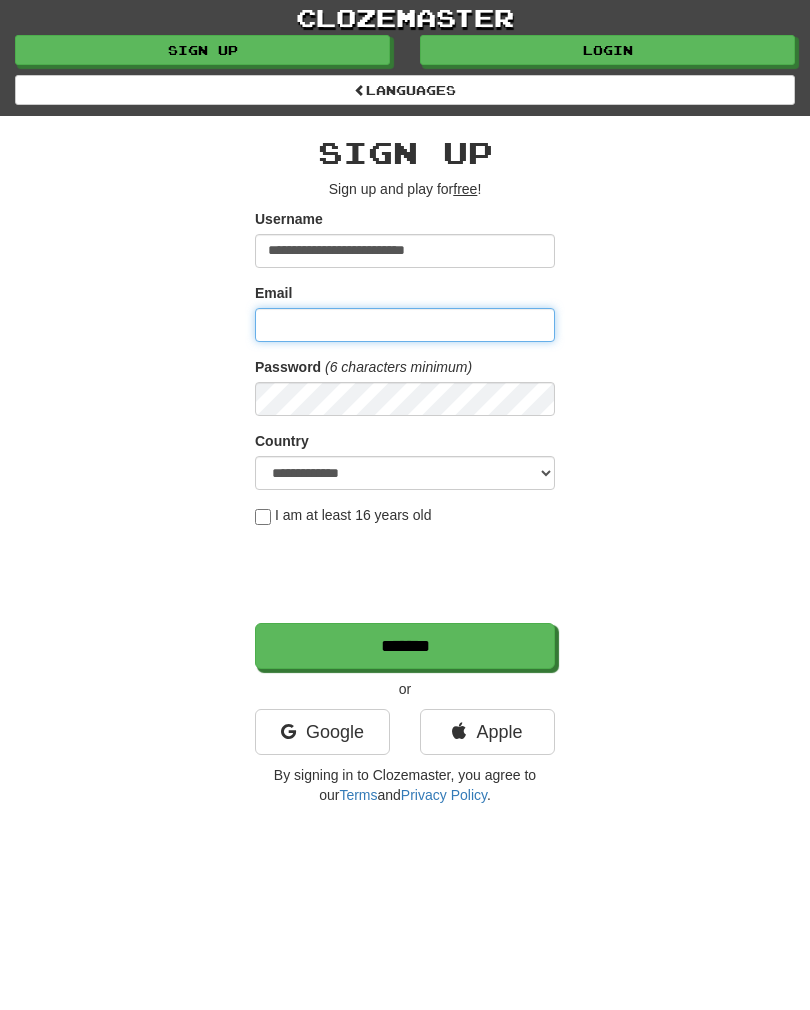 click on "Email" at bounding box center (405, 325) 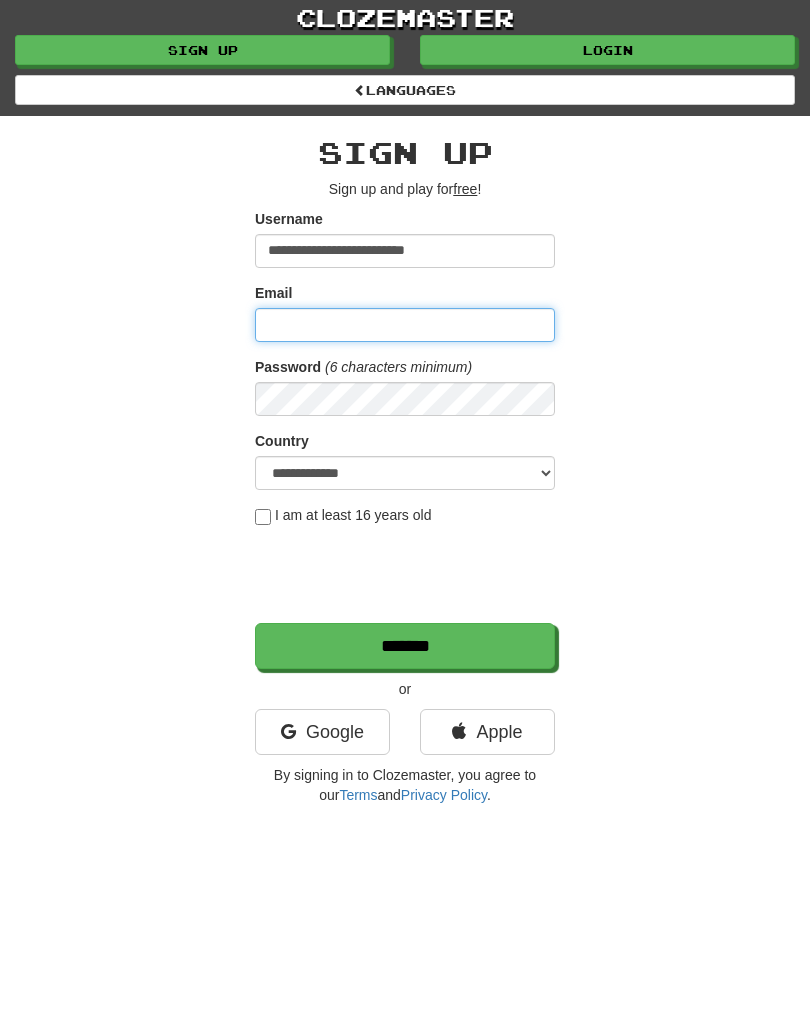 type on "**********" 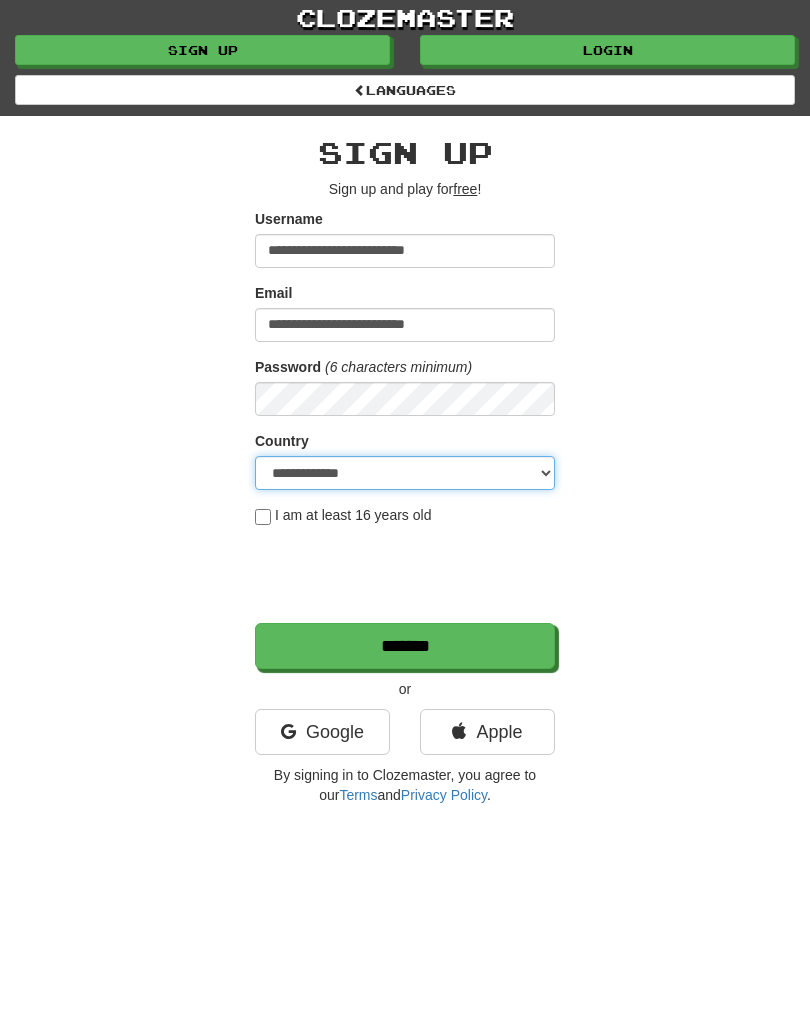 click on "**********" at bounding box center [405, 473] 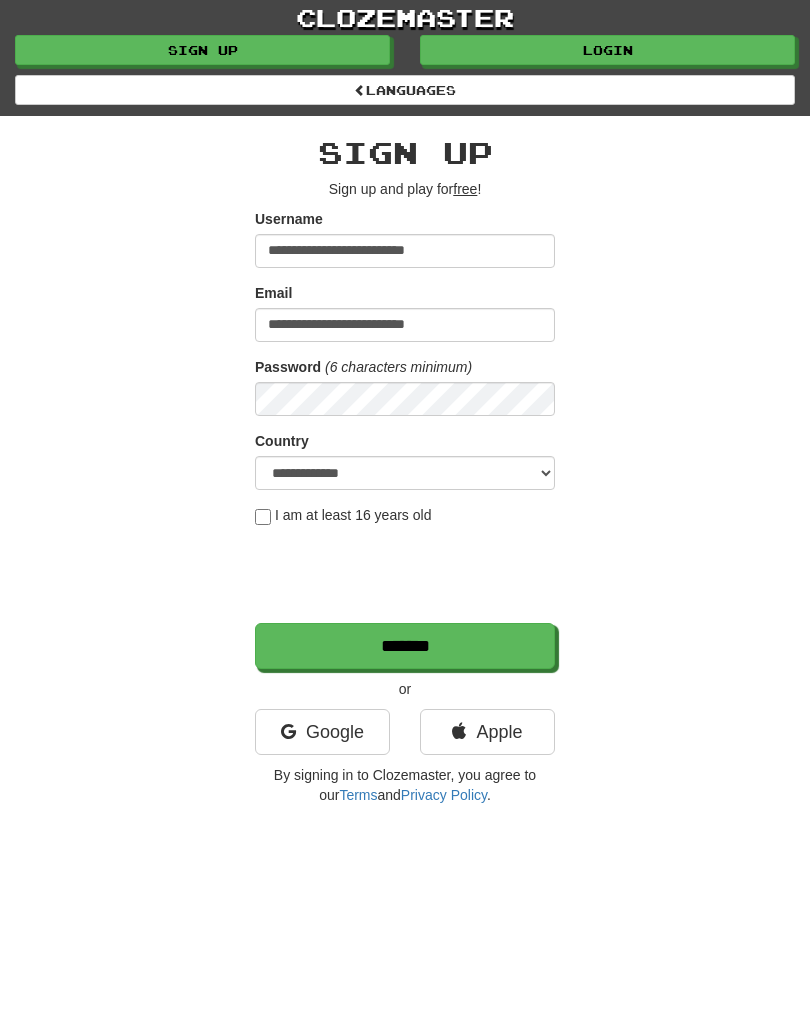 click on "Google" at bounding box center (322, 732) 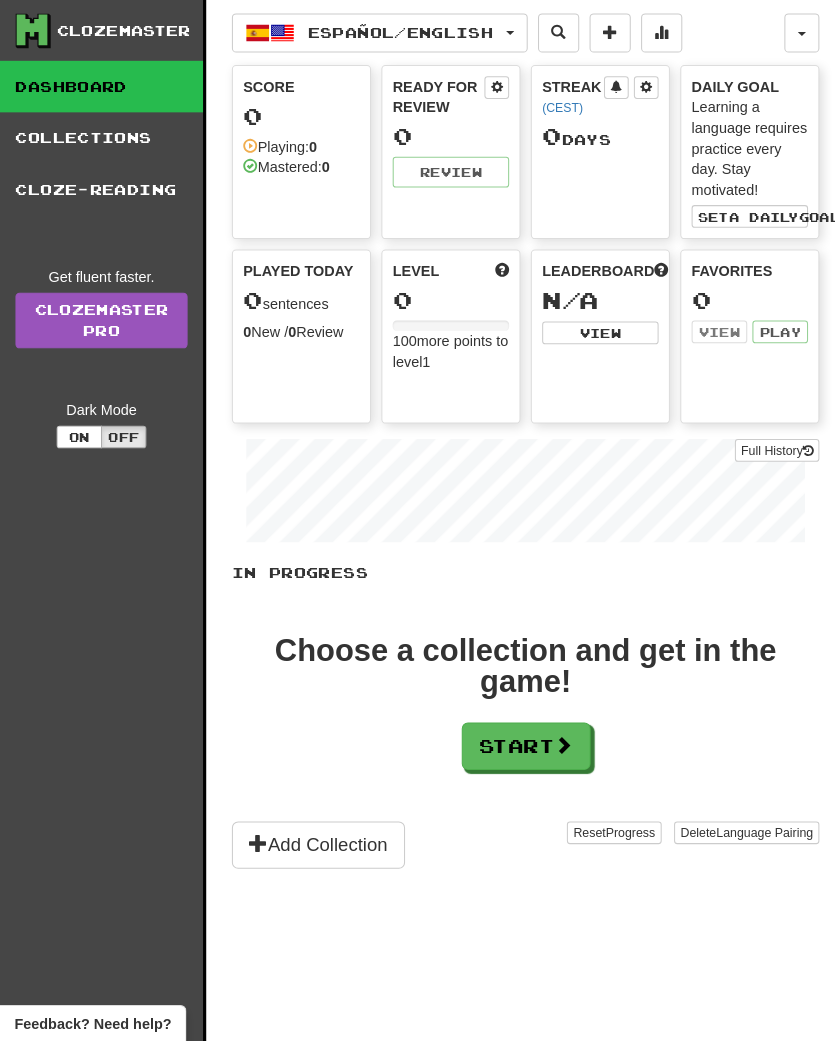 scroll, scrollTop: 2, scrollLeft: 0, axis: vertical 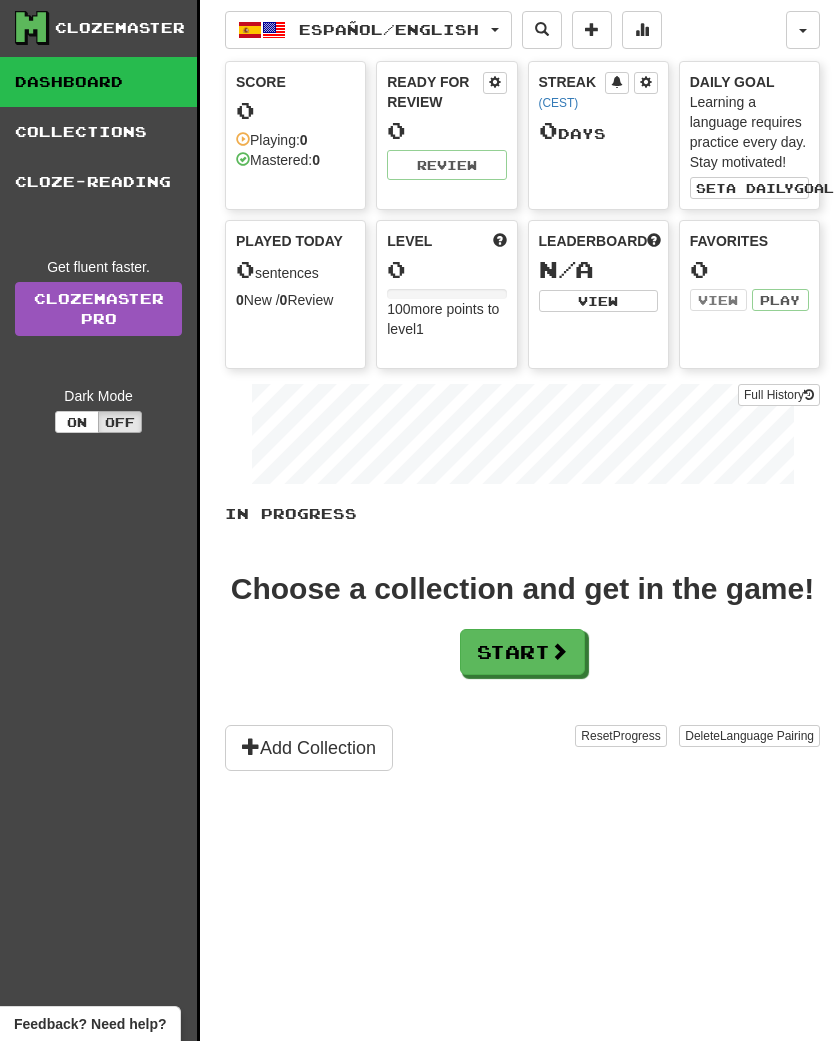 click at bounding box center (559, 651) 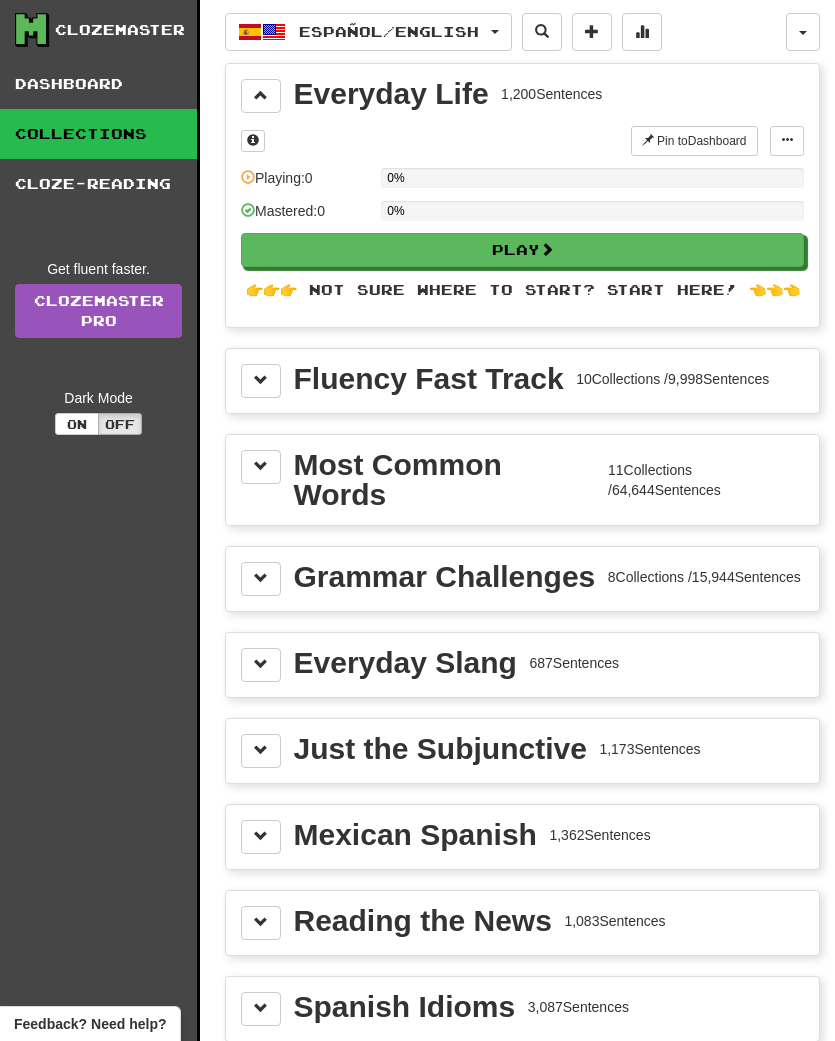 click at bounding box center (261, 380) 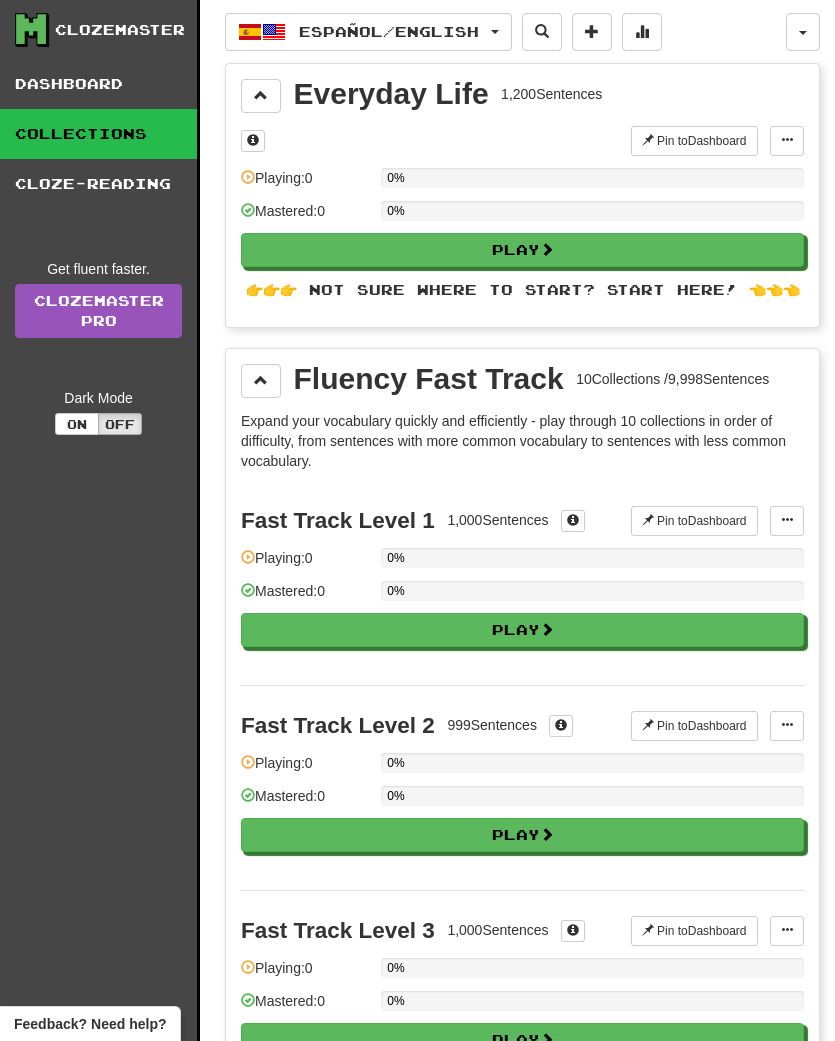 click on "Play" at bounding box center [522, 630] 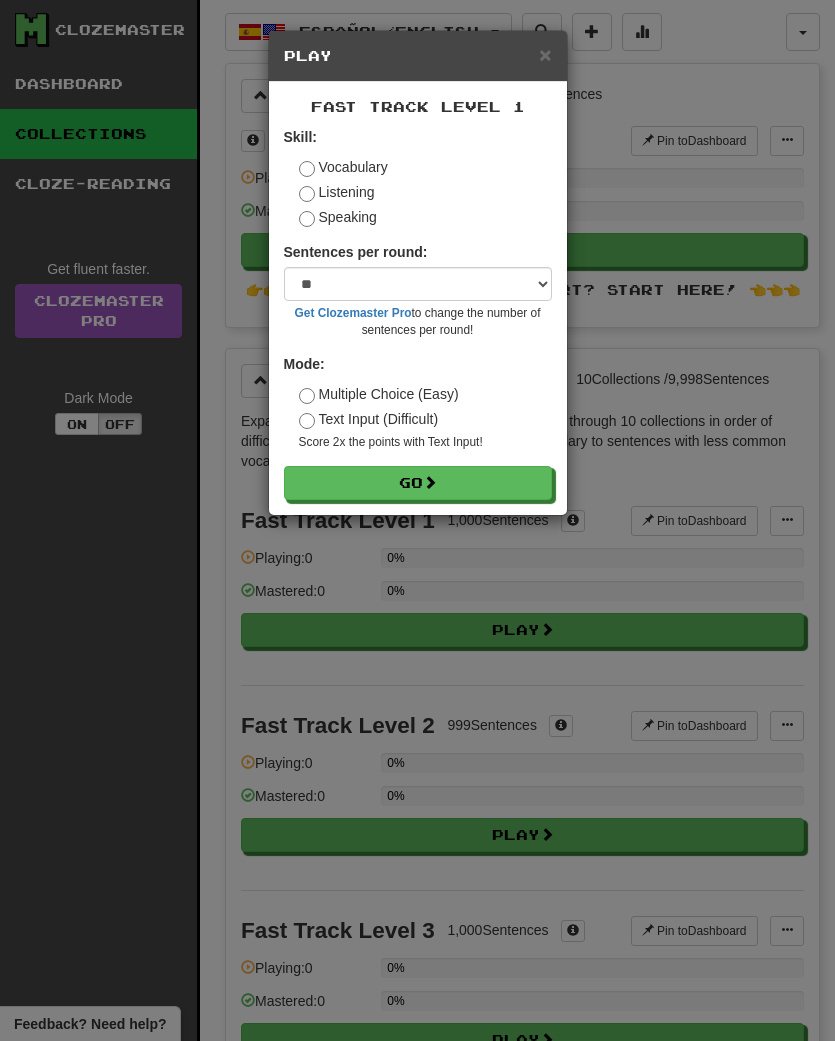 click at bounding box center (430, 482) 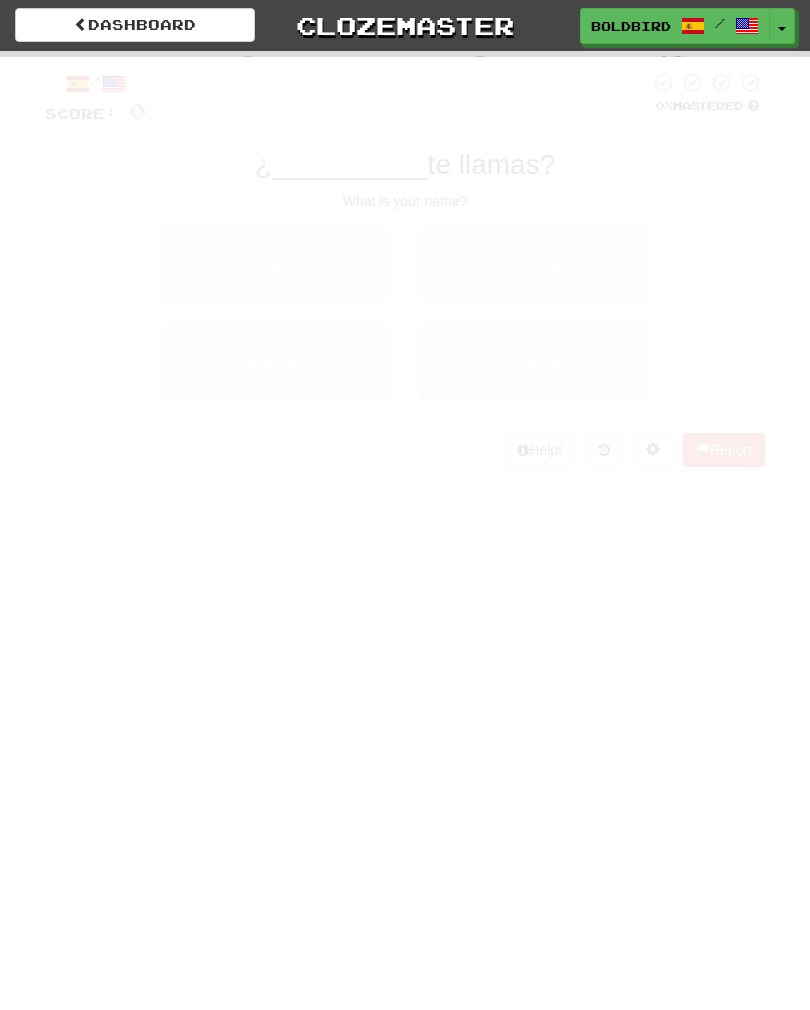 scroll, scrollTop: 0, scrollLeft: 0, axis: both 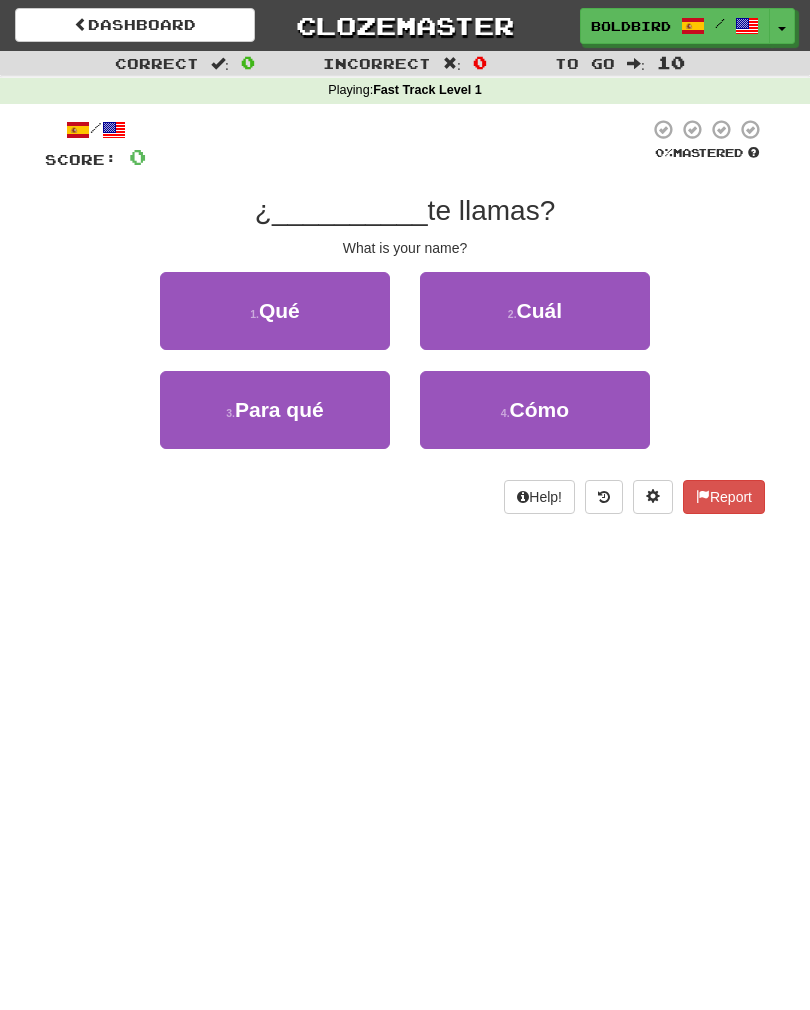 click on "Cómo" at bounding box center [540, 409] 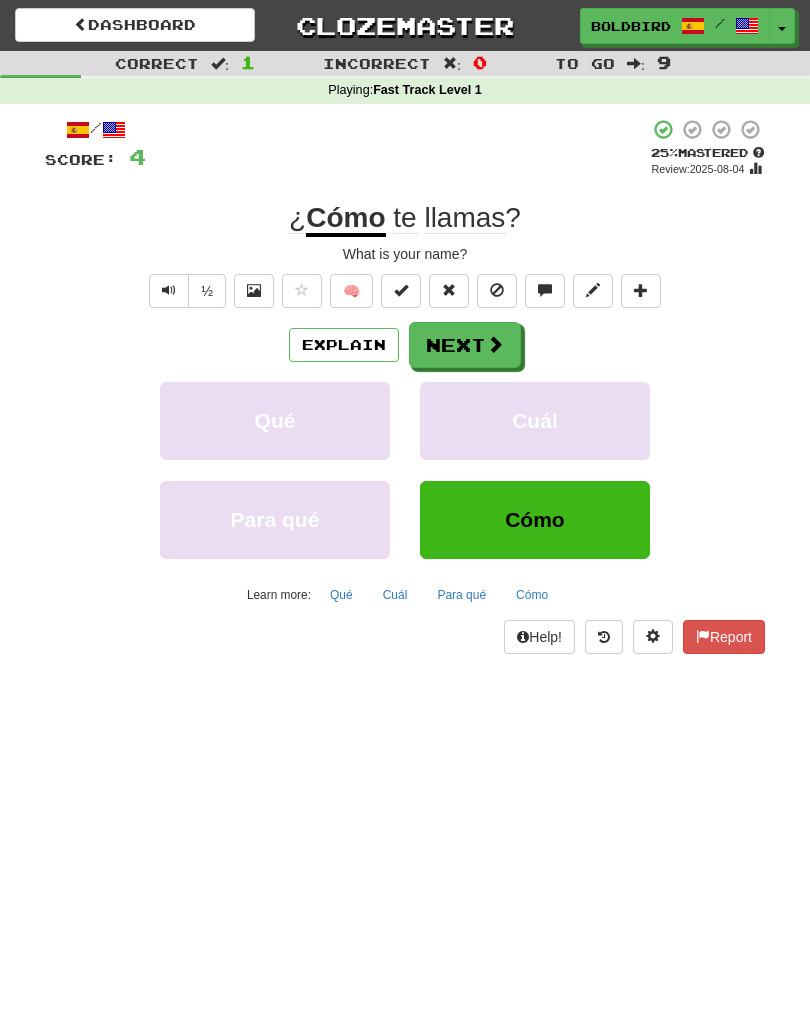 click on "Next" at bounding box center (465, 345) 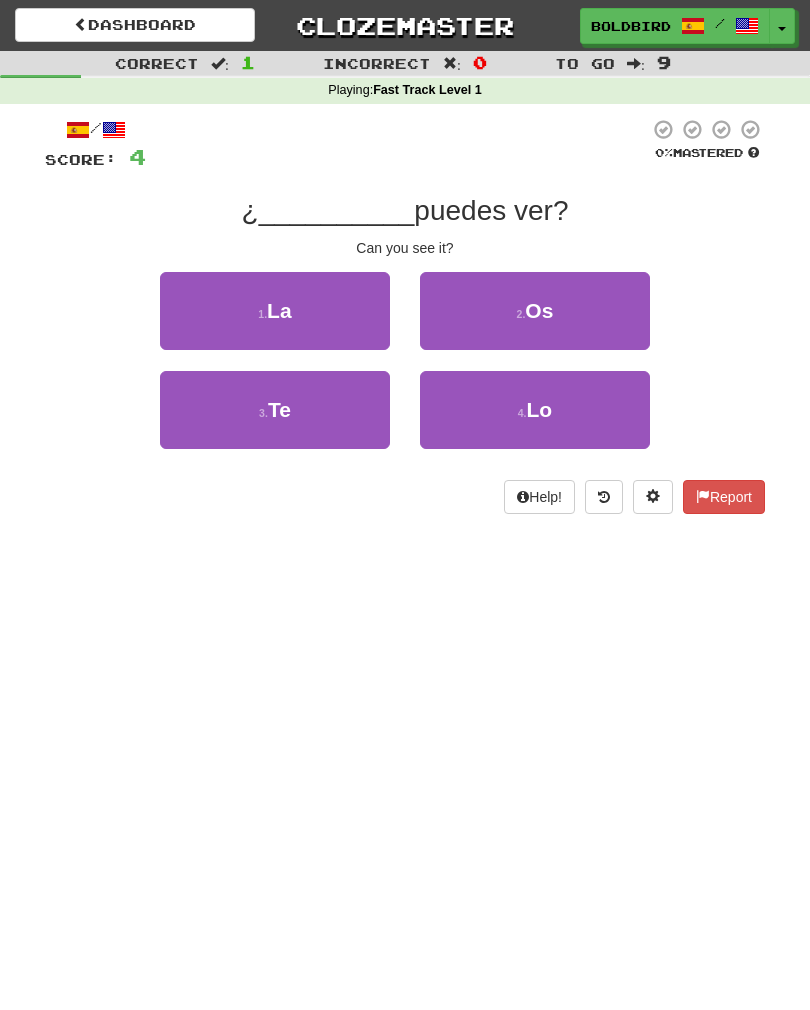 click on "4 .  Lo" at bounding box center (535, 410) 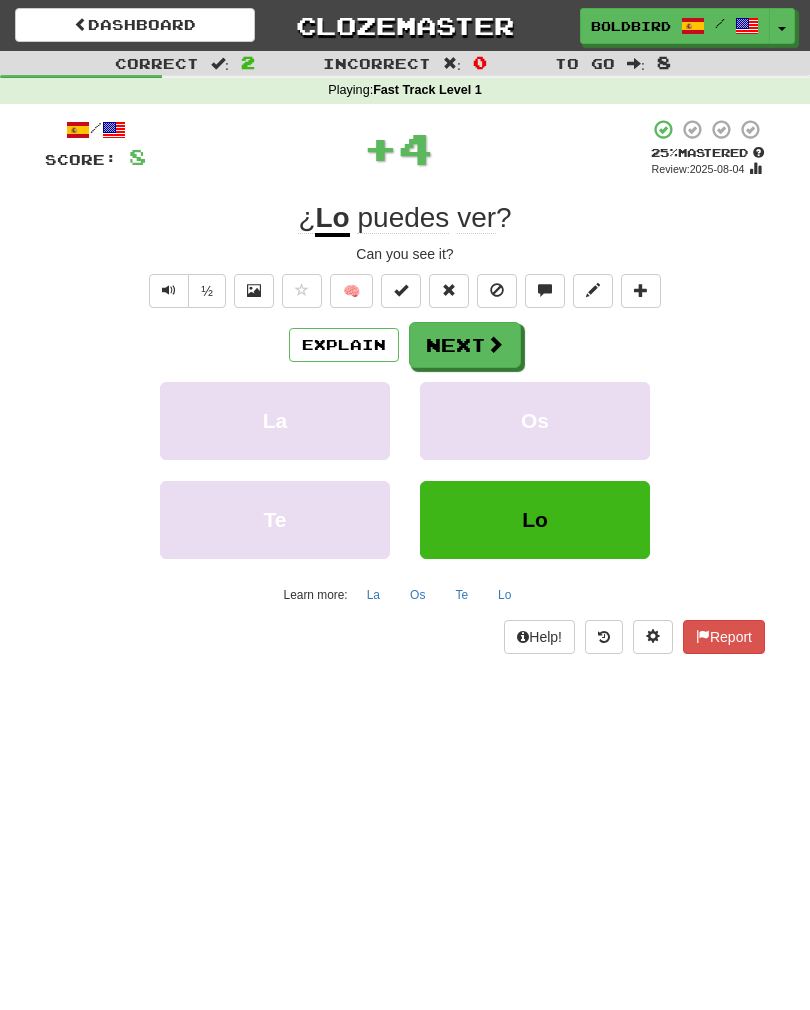 click on "Explain" at bounding box center (344, 345) 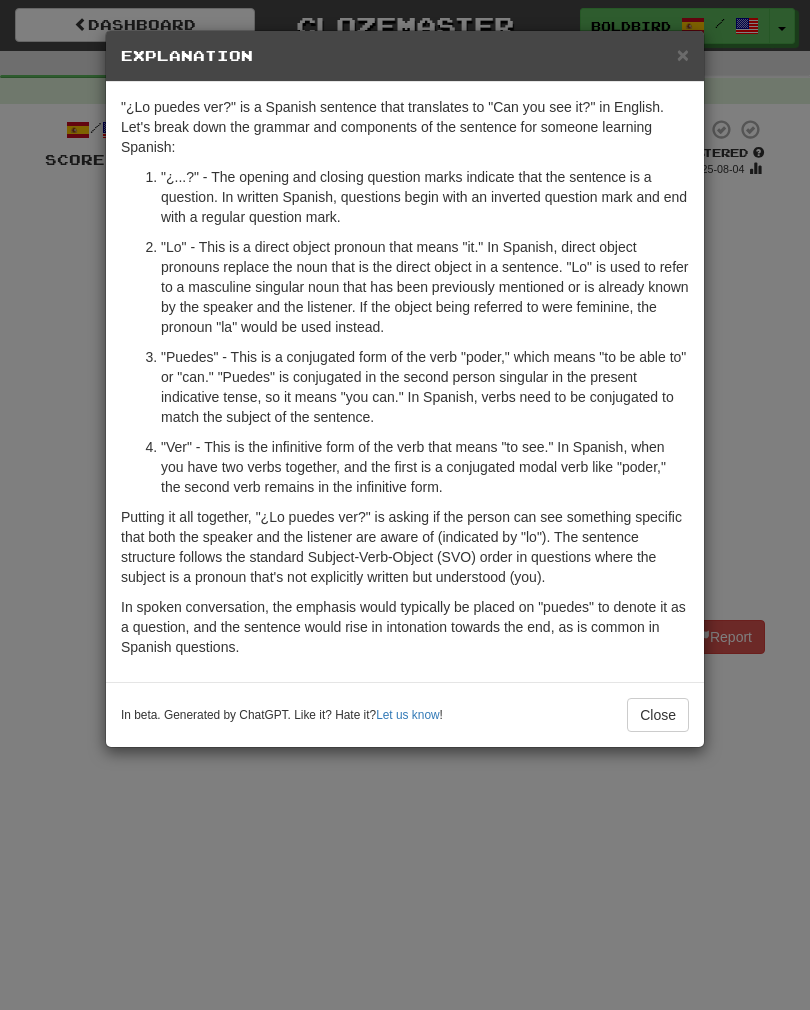 click on "× Explanation "¿Lo puedes ver?" is a Spanish sentence that translates to "Can you see it?" in English. Let's break down the grammar and components of the sentence for someone learning Spanish:
"¿...?" - The opening and closing question marks indicate that the sentence is a question. In written Spanish, questions begin with an inverted question mark and end with a regular question mark.
"Lo" - This is a direct object pronoun that means "it." In Spanish, direct object pronouns replace the noun that is the direct object in a sentence. "Lo" is used to refer to a masculine singular noun that has been previously mentioned or is already known by the speaker and the listener. If the object being referred to were feminine, the pronoun "la" would be used instead.
"Ver" - This is the infinitive form of the verb that means "to see." In Spanish, when you have two verbs together, and the first is a conjugated modal verb like "poder," the second verb remains in the infinitive form.
! Close" at bounding box center (405, 505) 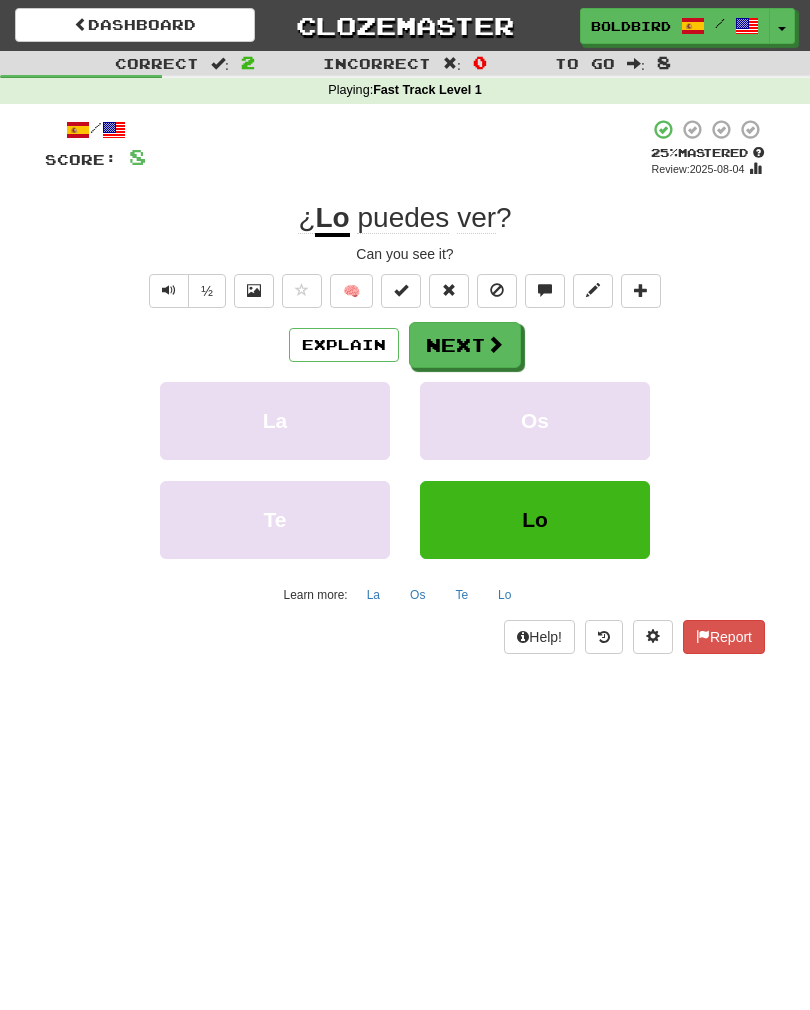 click at bounding box center (495, 344) 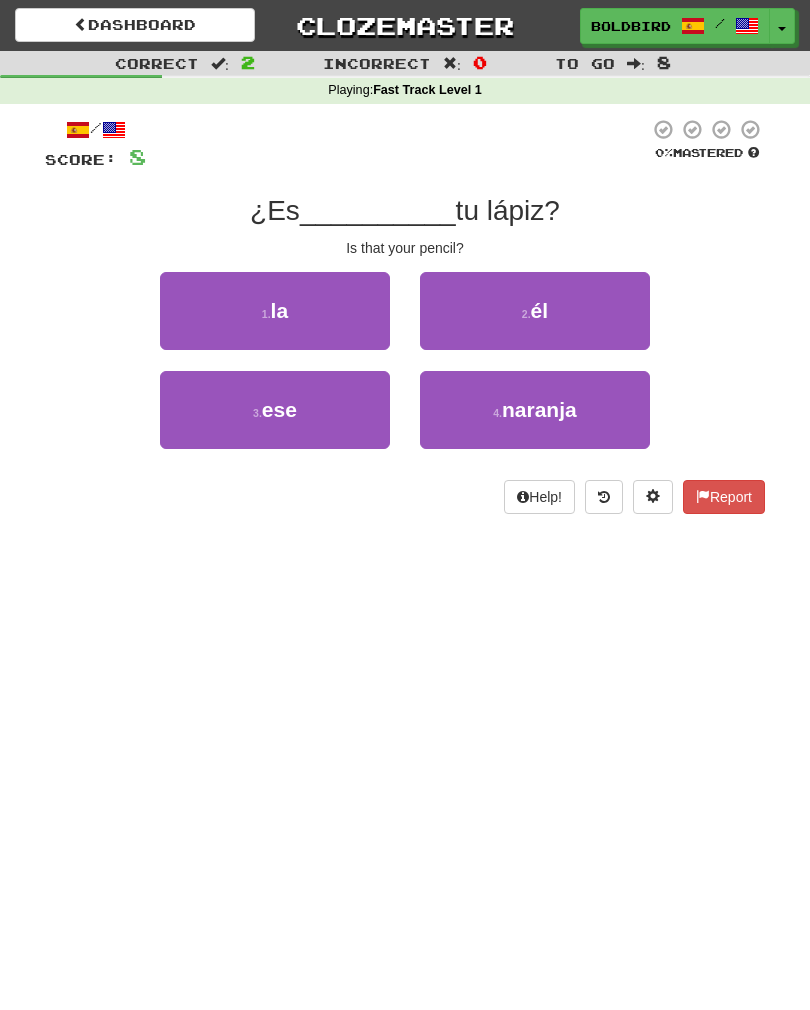 click on "3 .  ese" at bounding box center [275, 410] 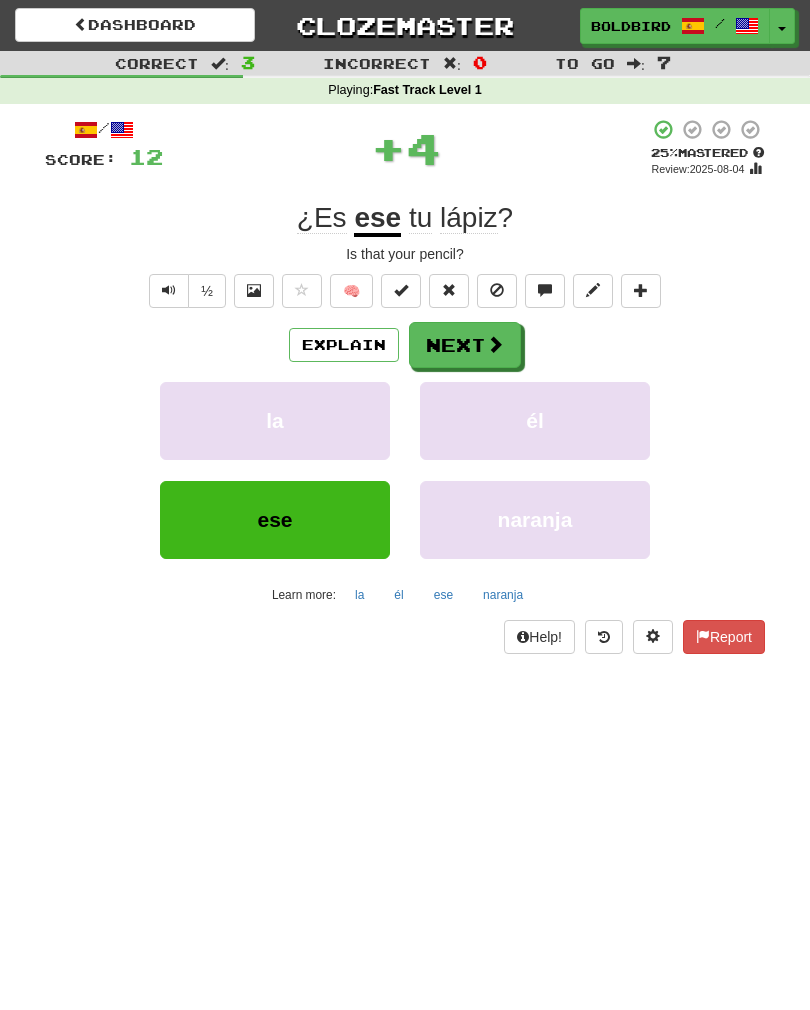 click on "Next" at bounding box center [465, 345] 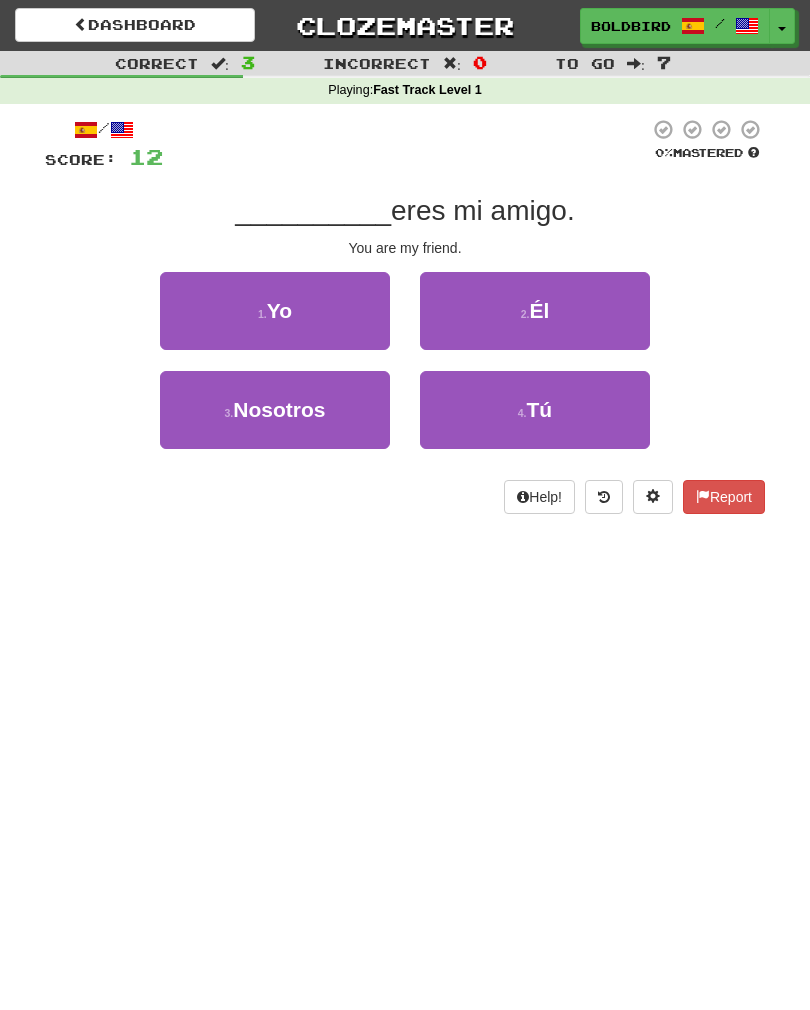 click on "4 .  Tú" at bounding box center (535, 410) 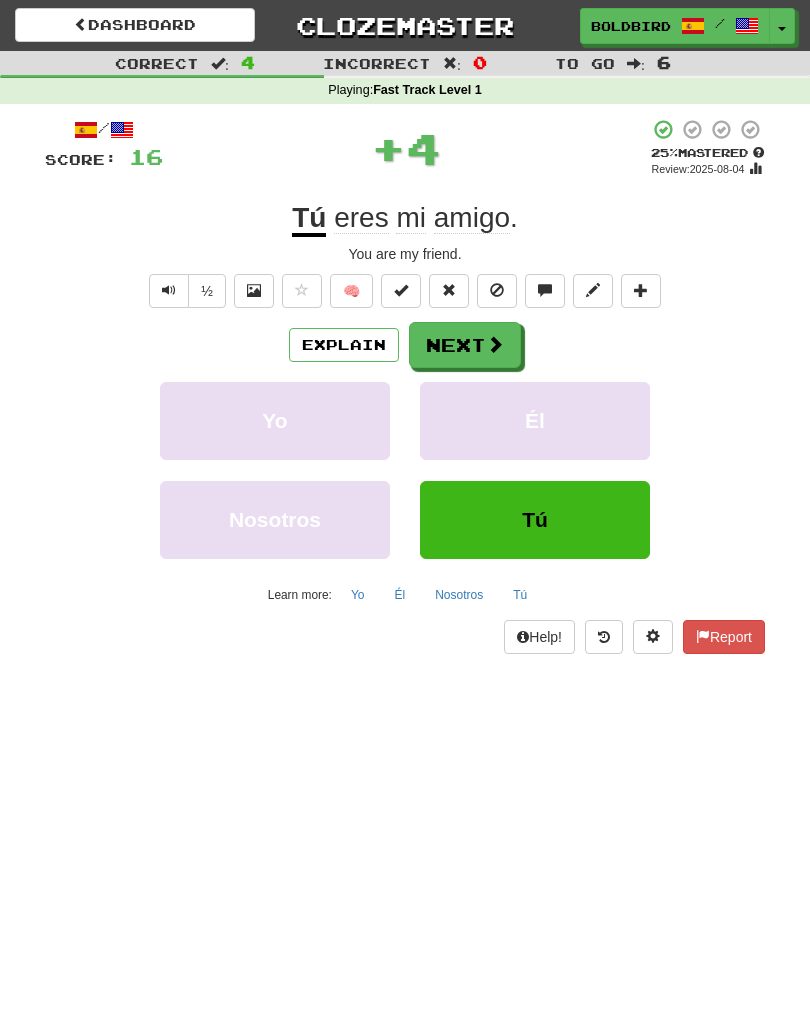 click on "Next" at bounding box center [465, 345] 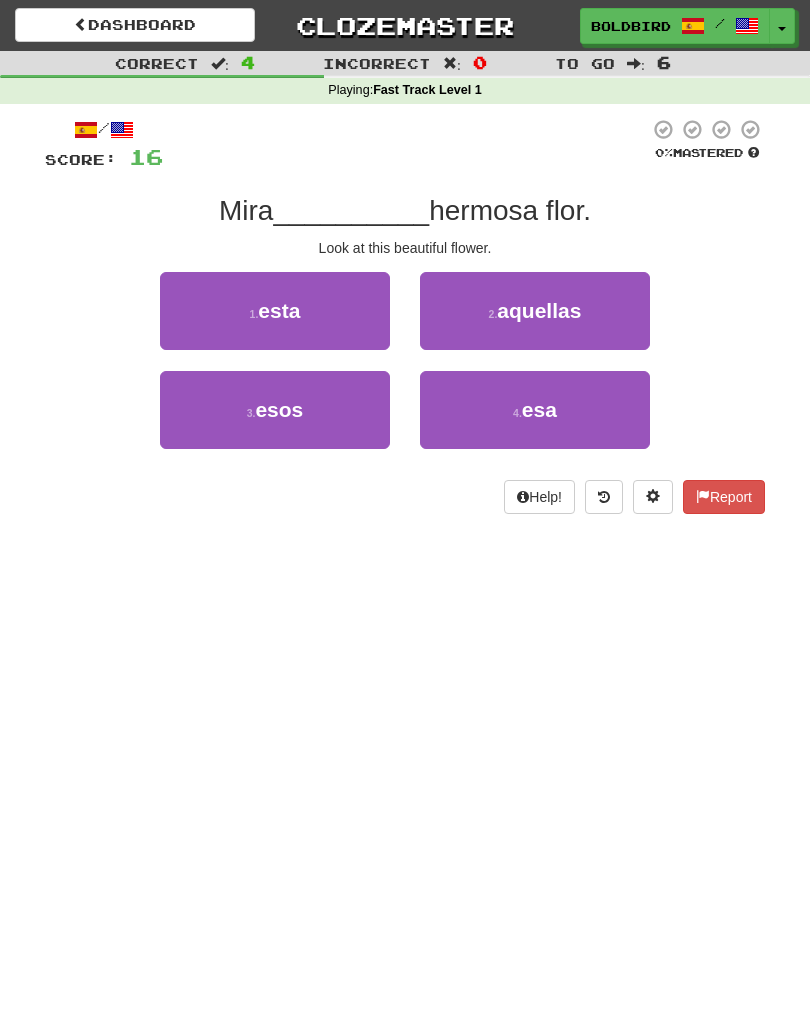 click on "esta" at bounding box center (279, 310) 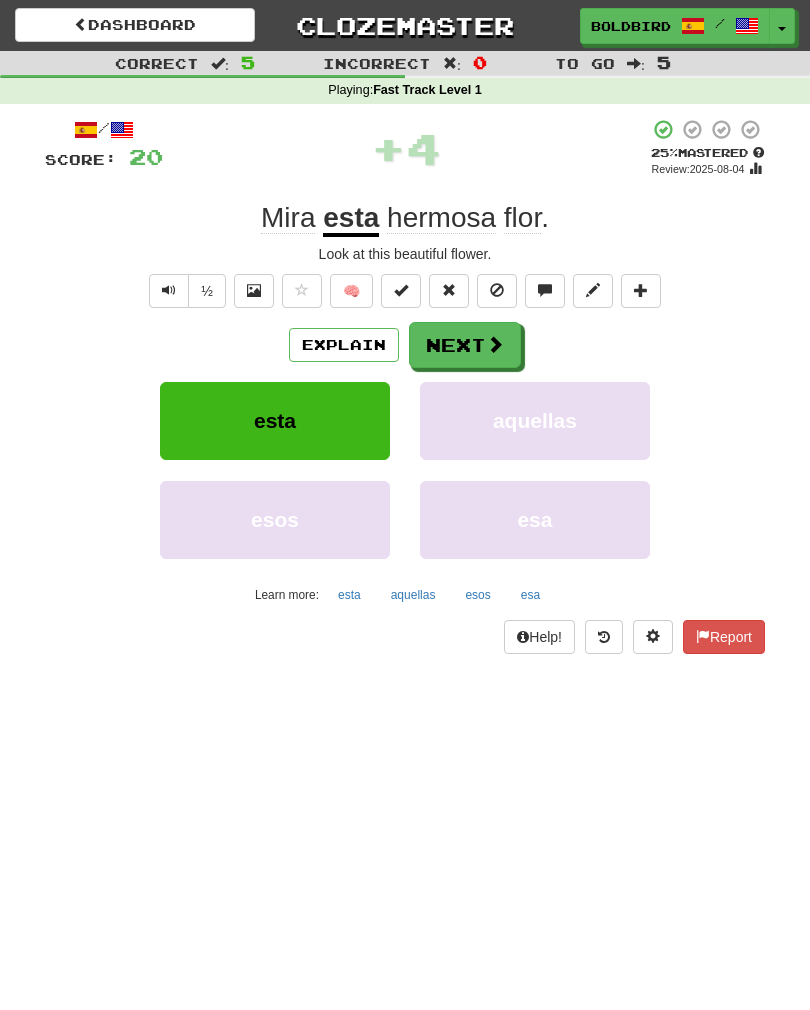 click on "Next" at bounding box center [465, 345] 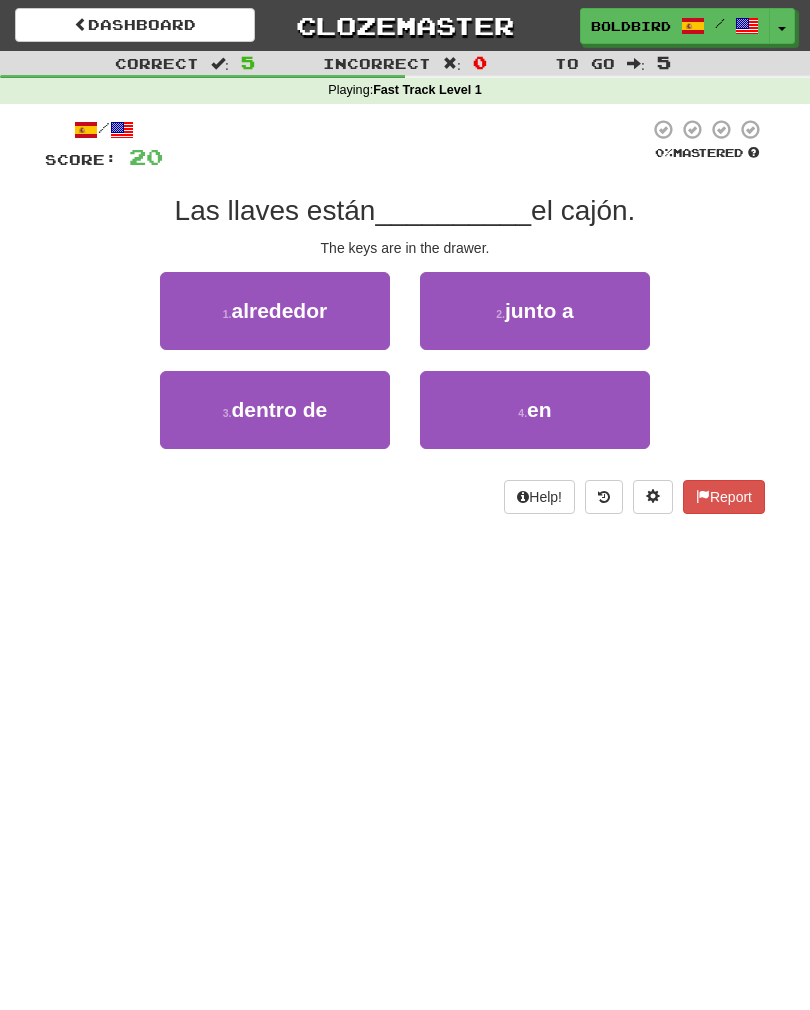 click on "en" at bounding box center [539, 409] 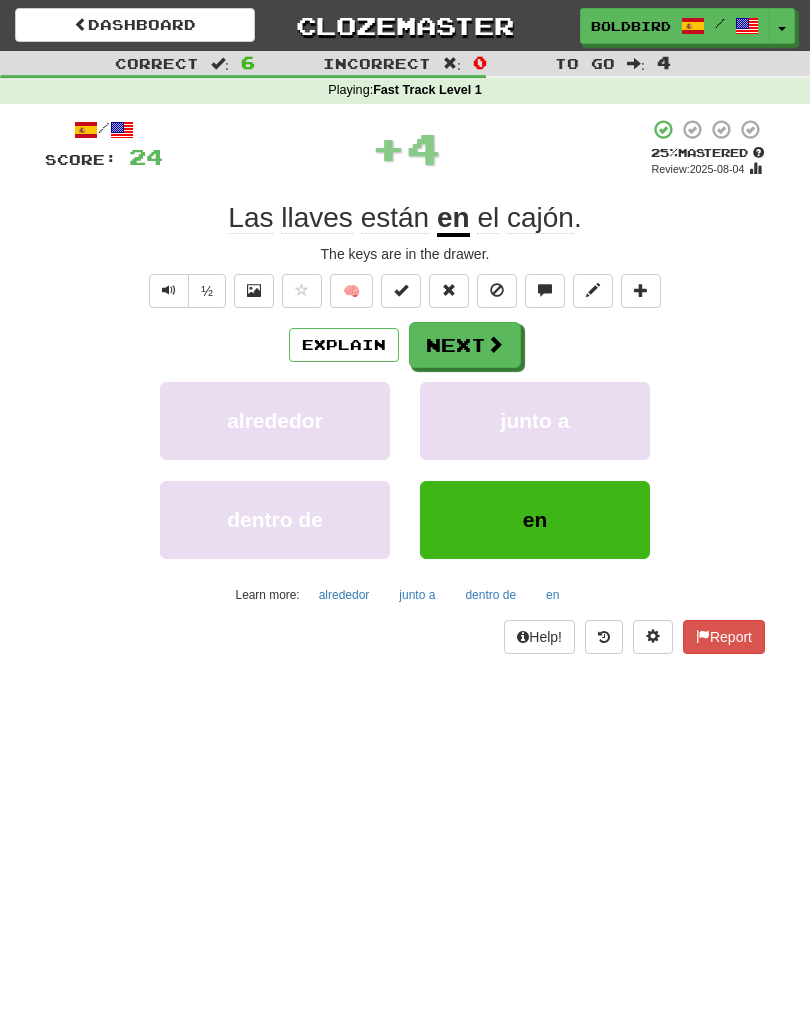 click on "Next" at bounding box center (465, 345) 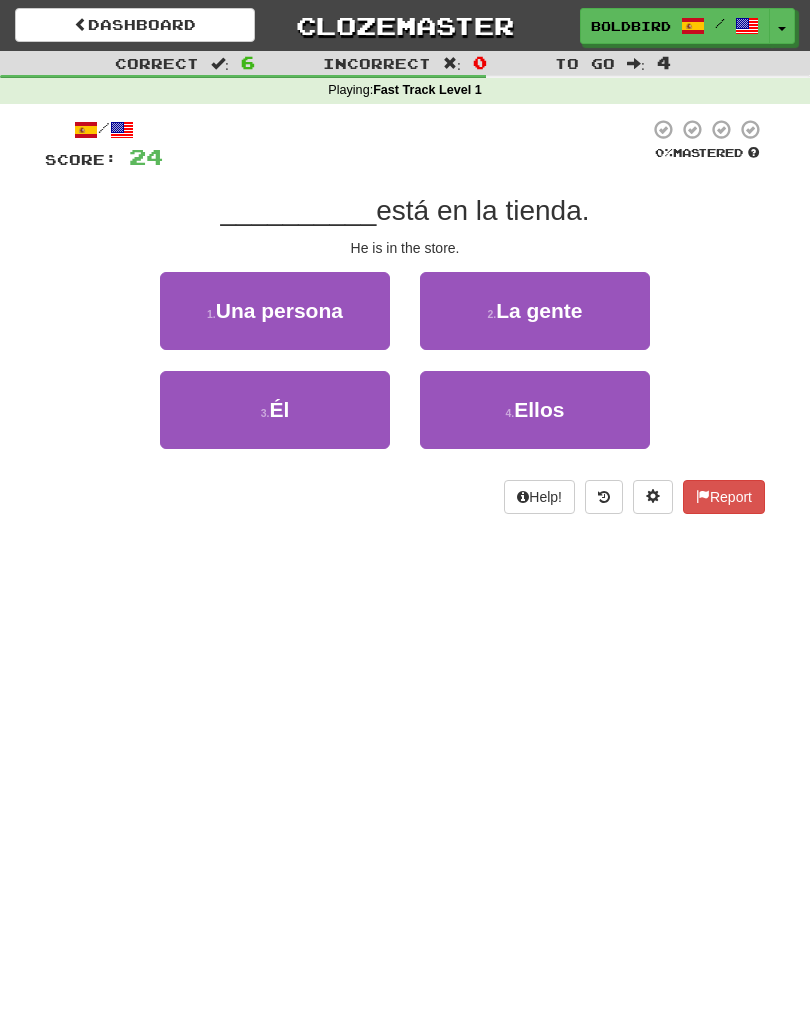 click on "3 .  Él" at bounding box center (275, 410) 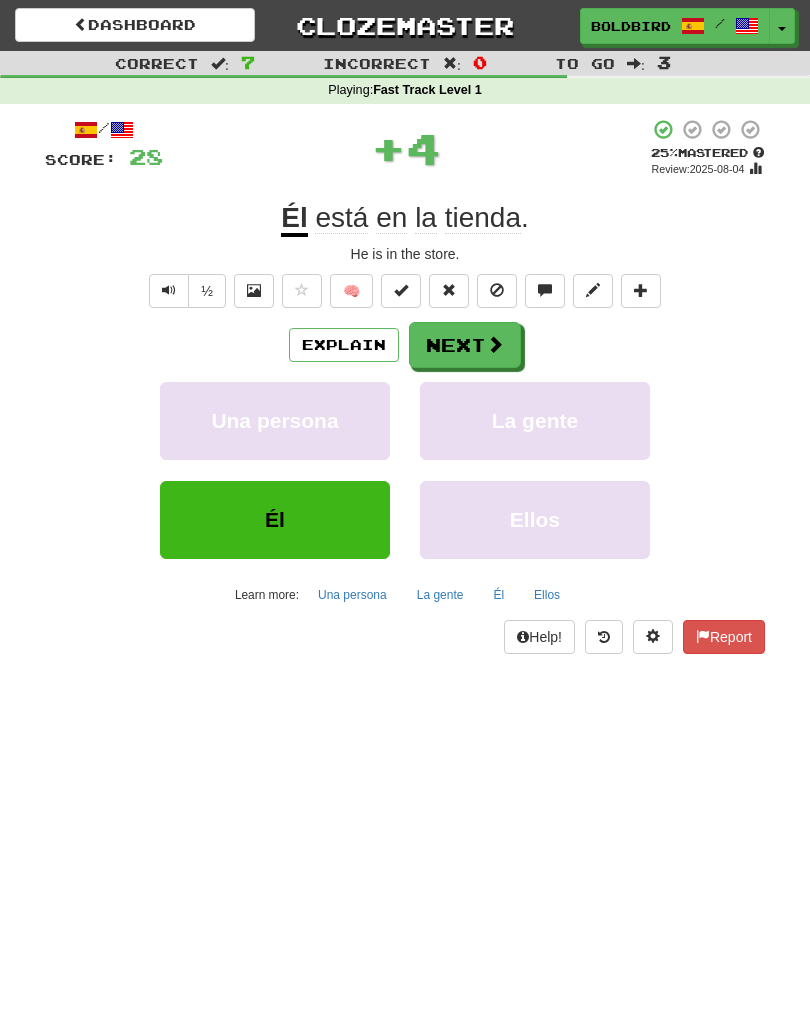 click on "Next" at bounding box center (465, 345) 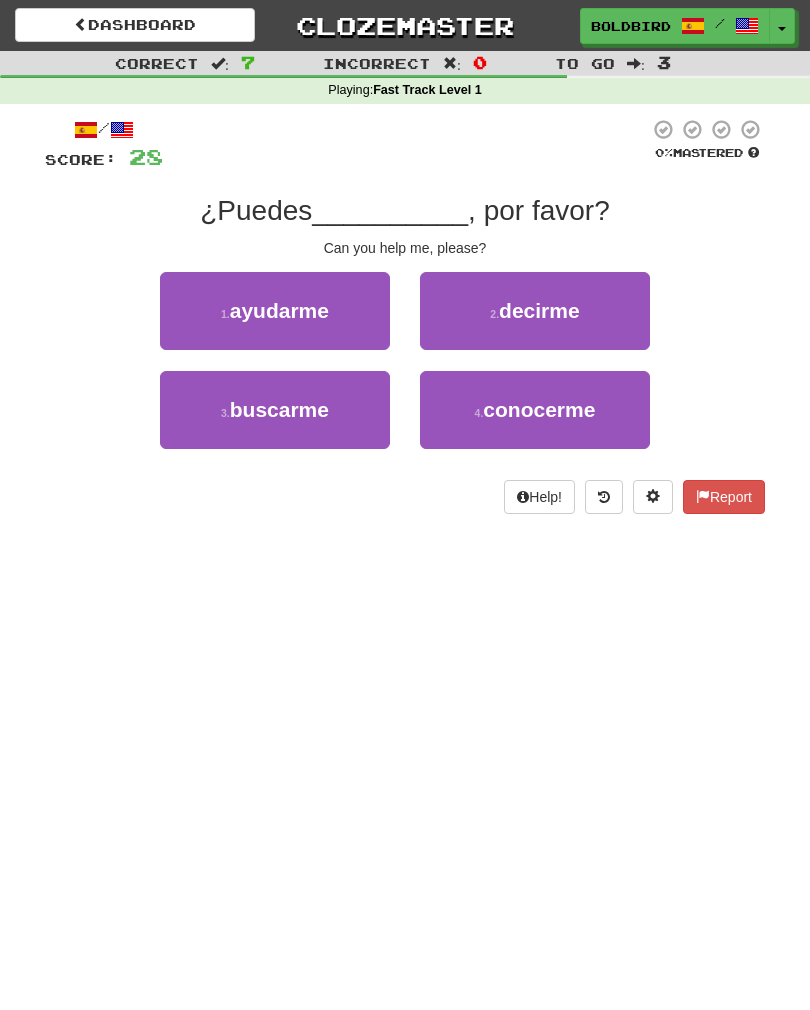 click on "1 .  ayudarme" at bounding box center (275, 311) 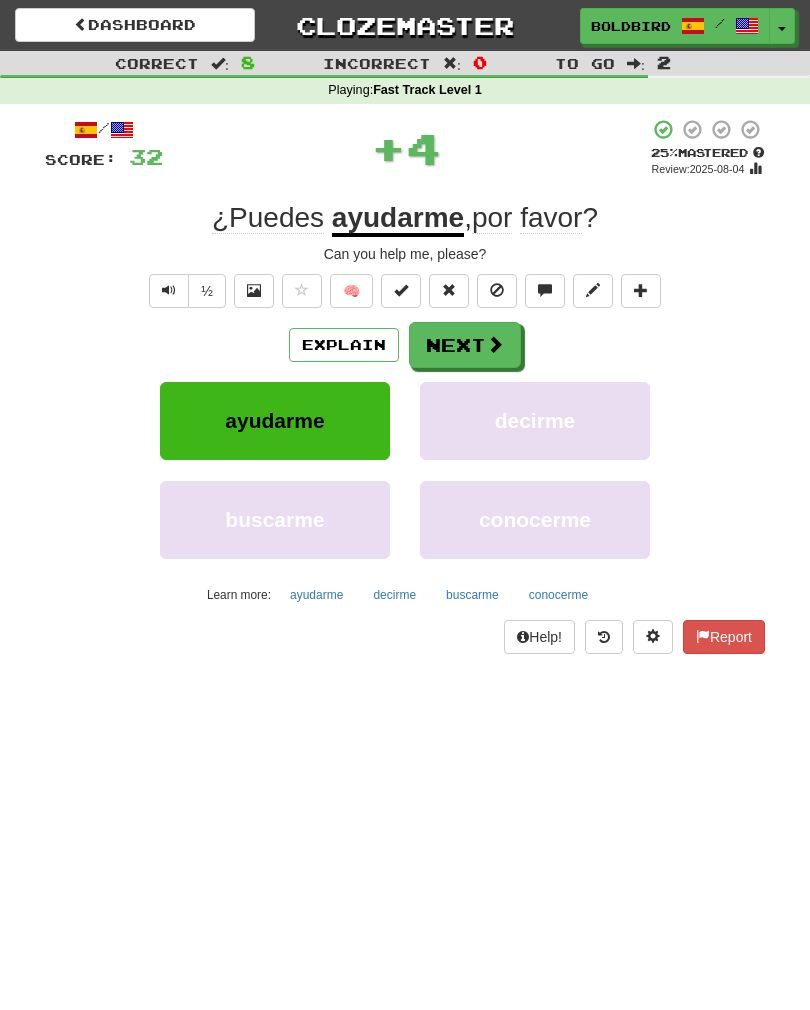 click on "Next" at bounding box center (465, 345) 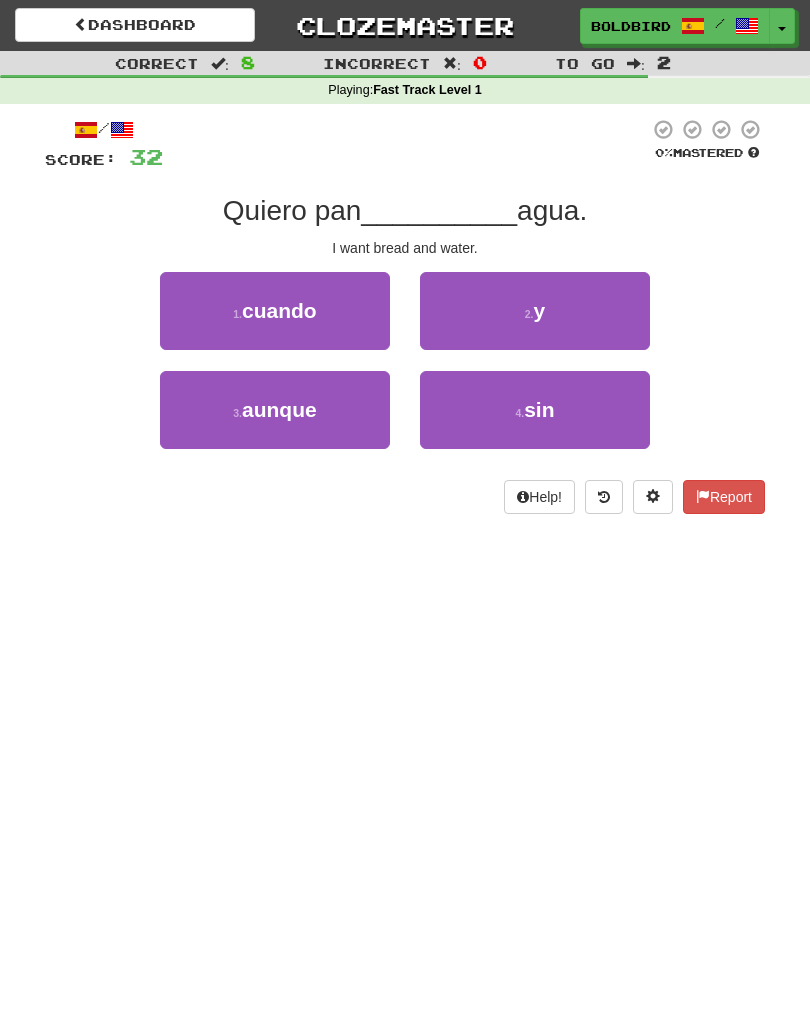 click on "2 .  y" at bounding box center (535, 311) 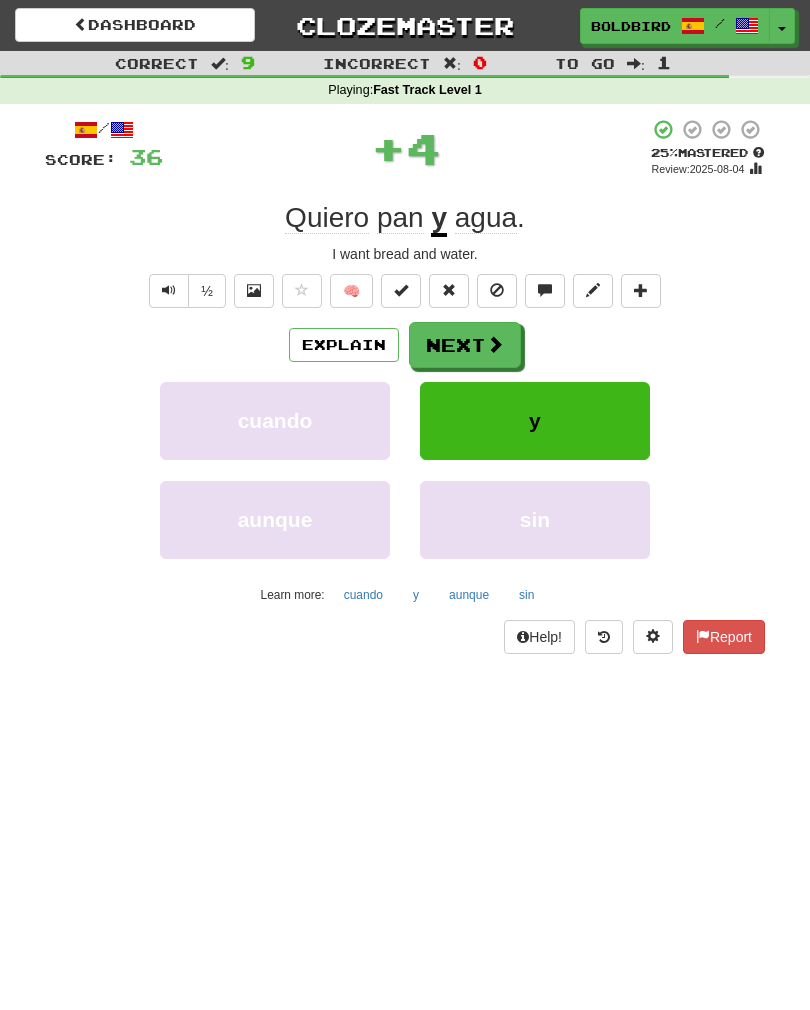 click at bounding box center [495, 344] 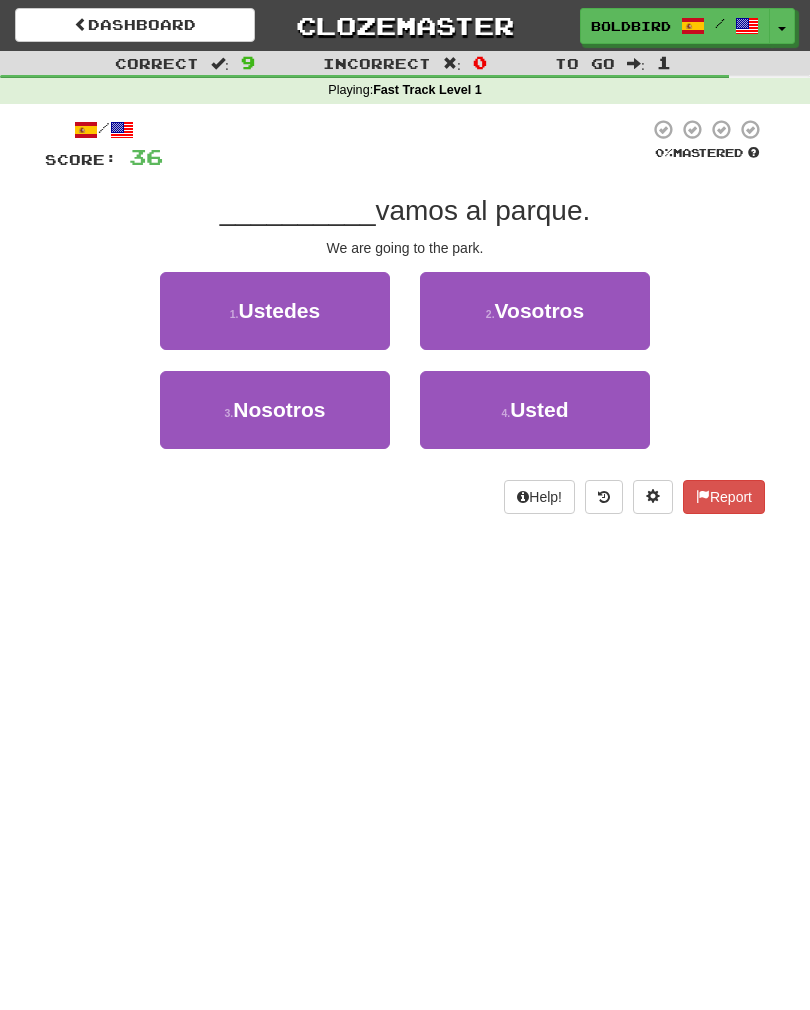 click on "Nosotros" at bounding box center (279, 409) 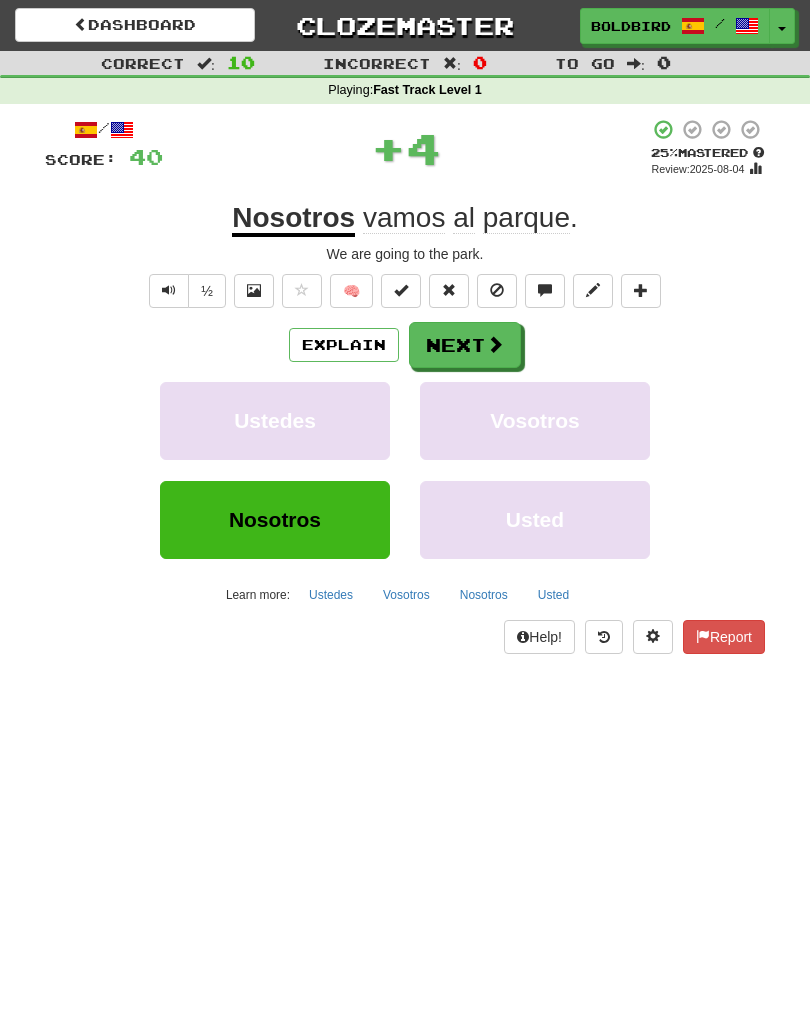 click on "Next" at bounding box center (465, 345) 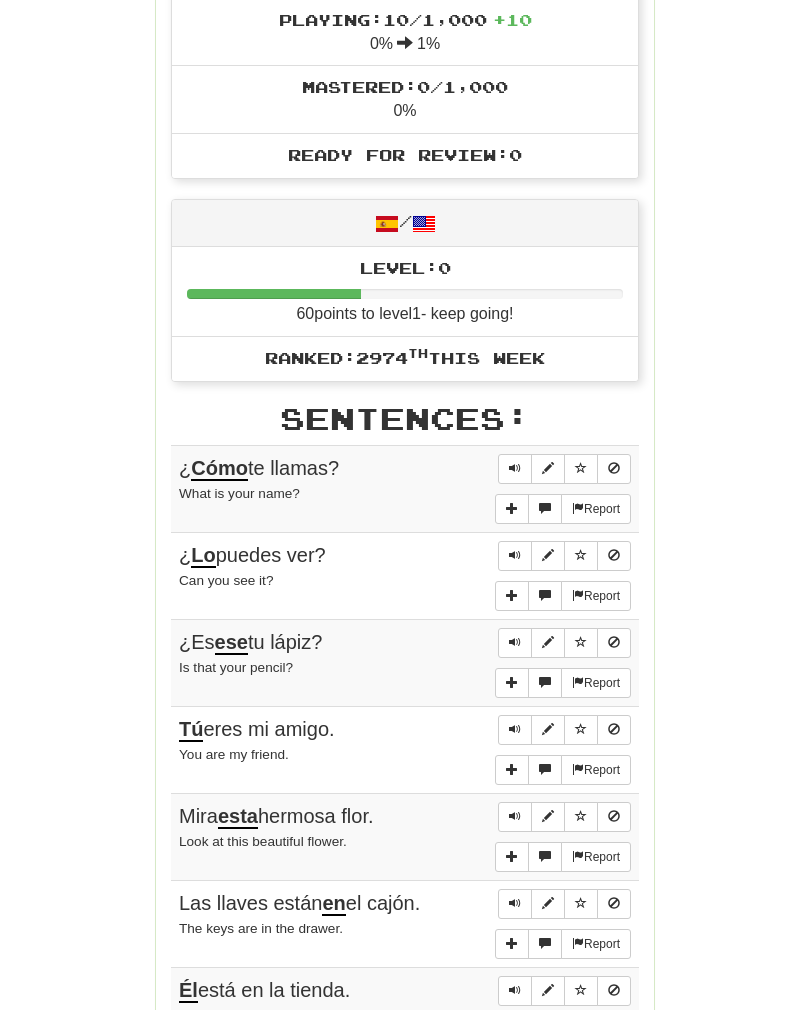 scroll, scrollTop: 744, scrollLeft: 0, axis: vertical 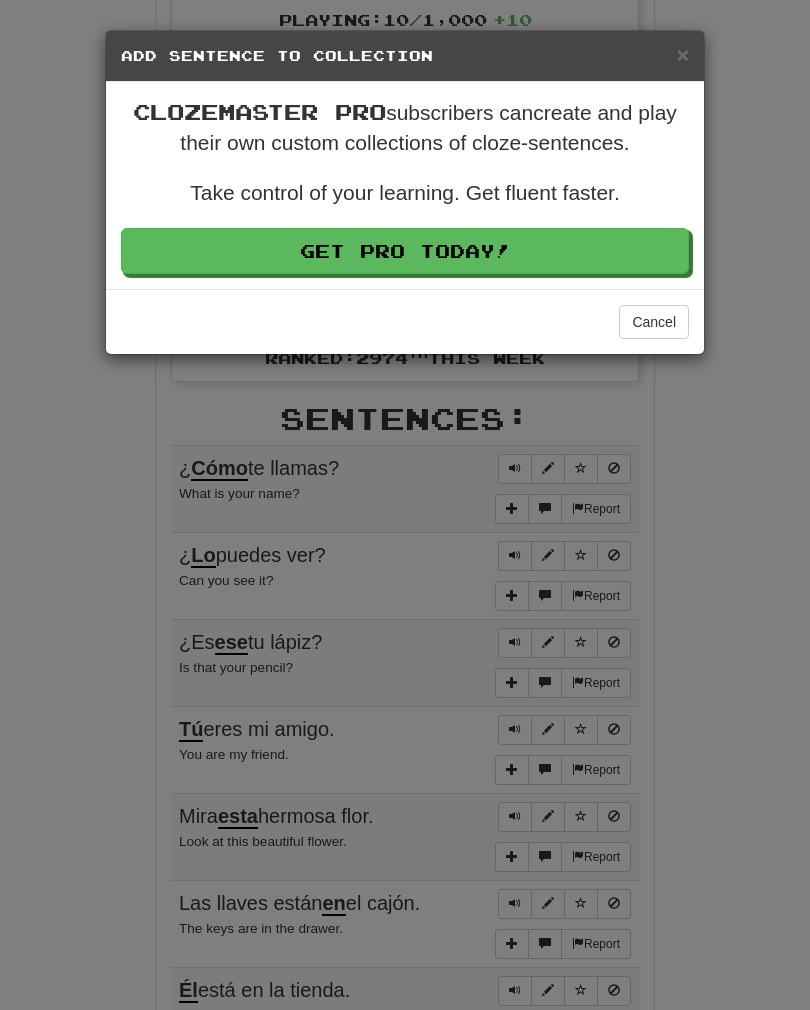 click on "× Add Sentence to Collection Clozemaster Pro  subscribers can  create and play their own custom collections of cloze-sentences. Take control of your learning. Get fluent faster. Get Pro Today! Cancel" at bounding box center [405, 505] 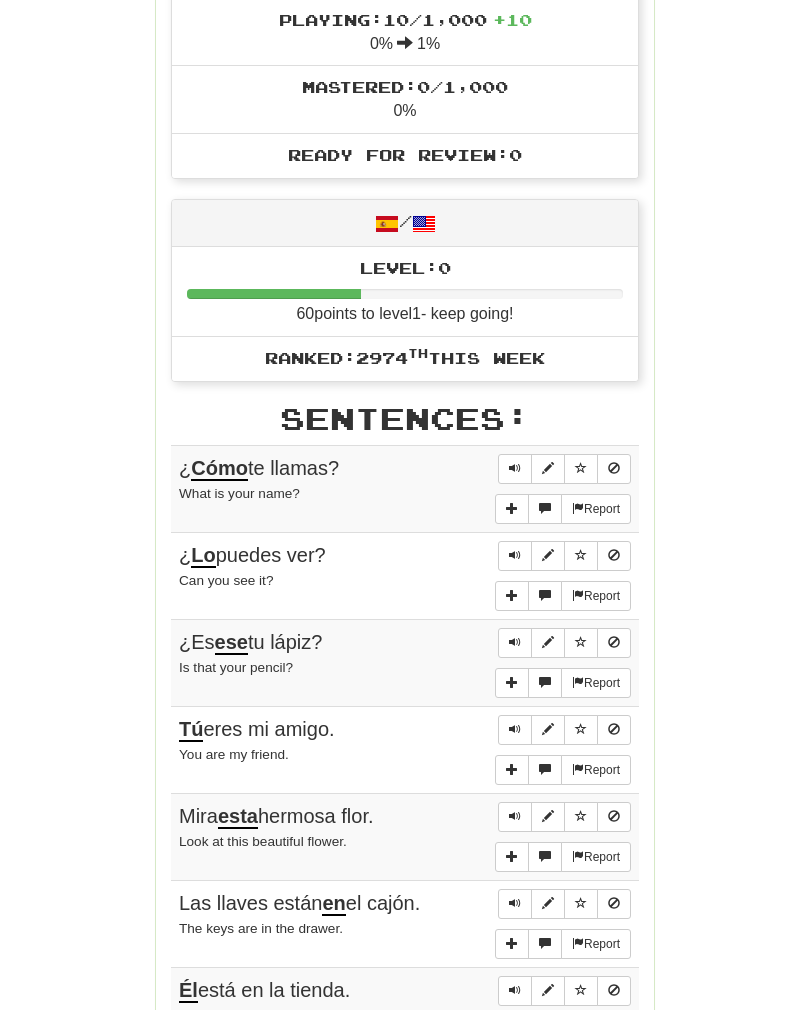 click at bounding box center [545, 508] 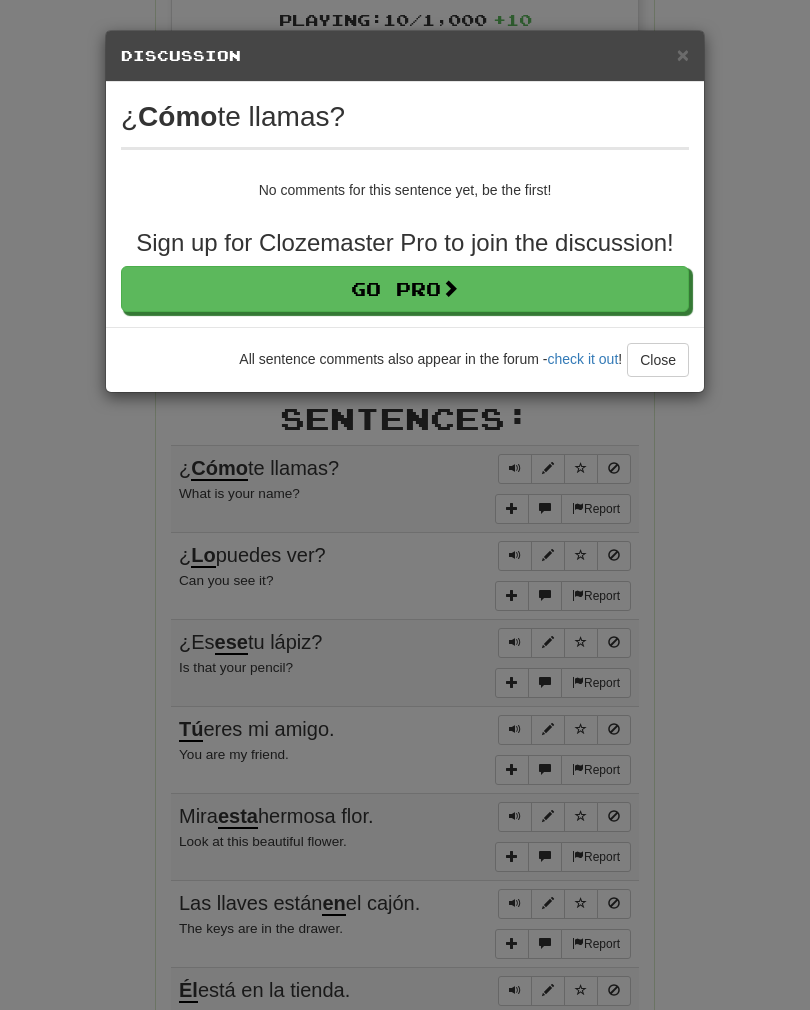 click on "×" at bounding box center [683, 54] 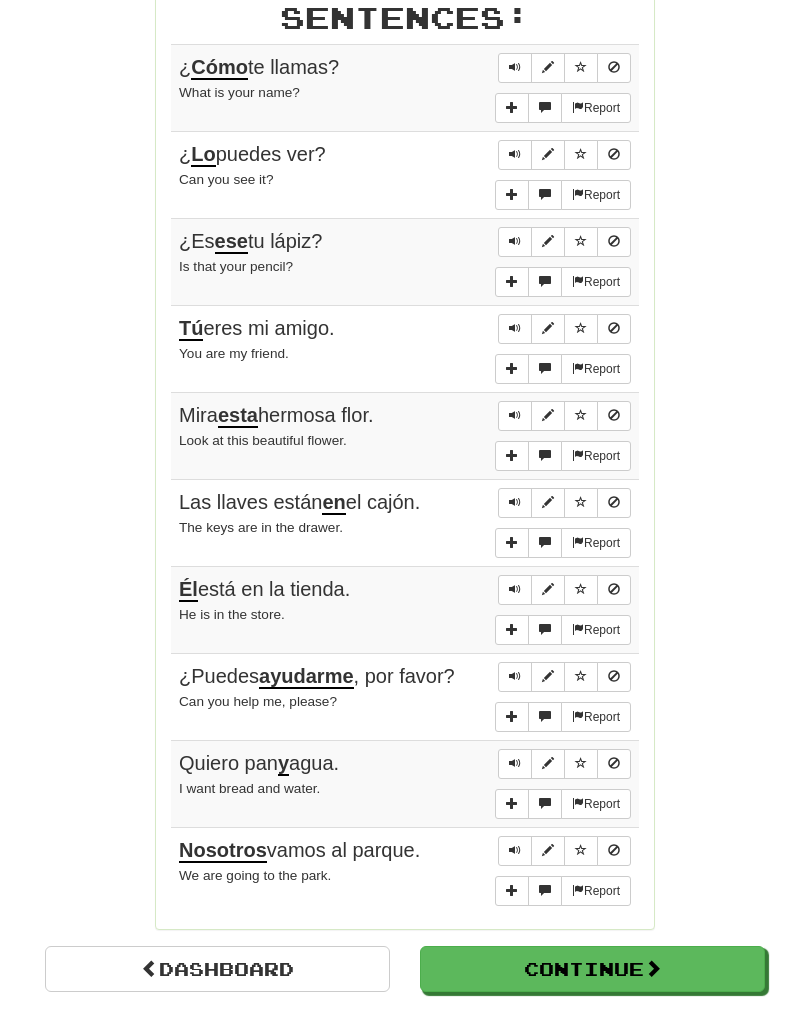 click on "Continue" at bounding box center [592, 969] 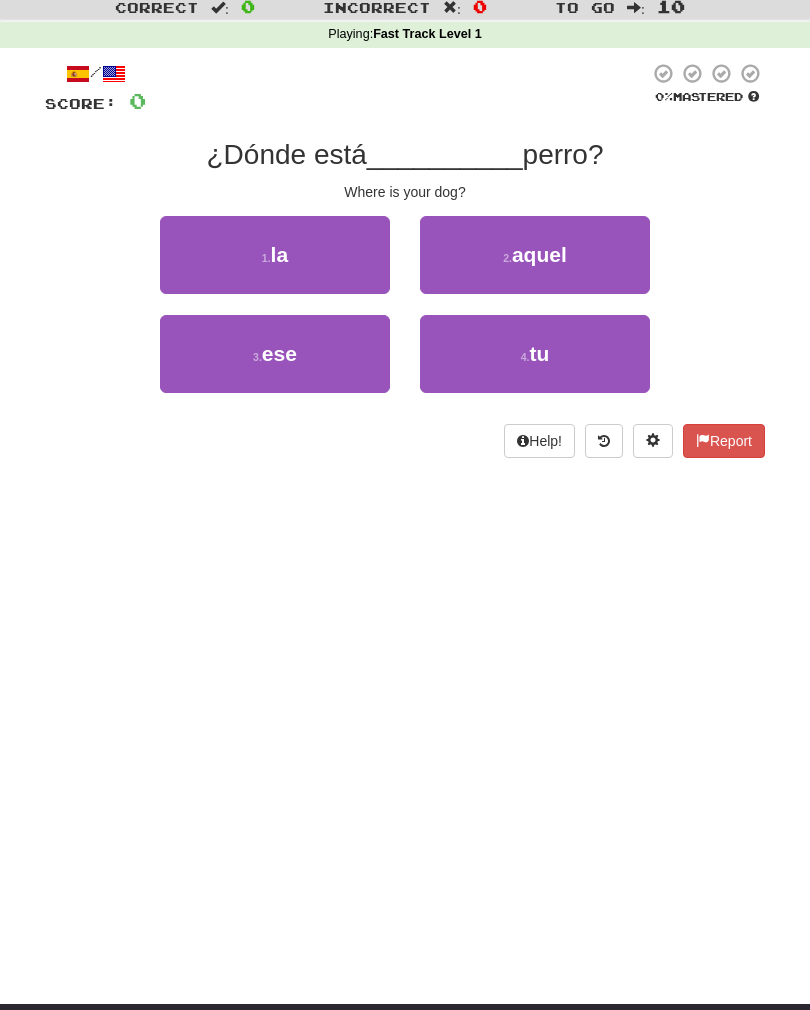 scroll, scrollTop: 0, scrollLeft: 0, axis: both 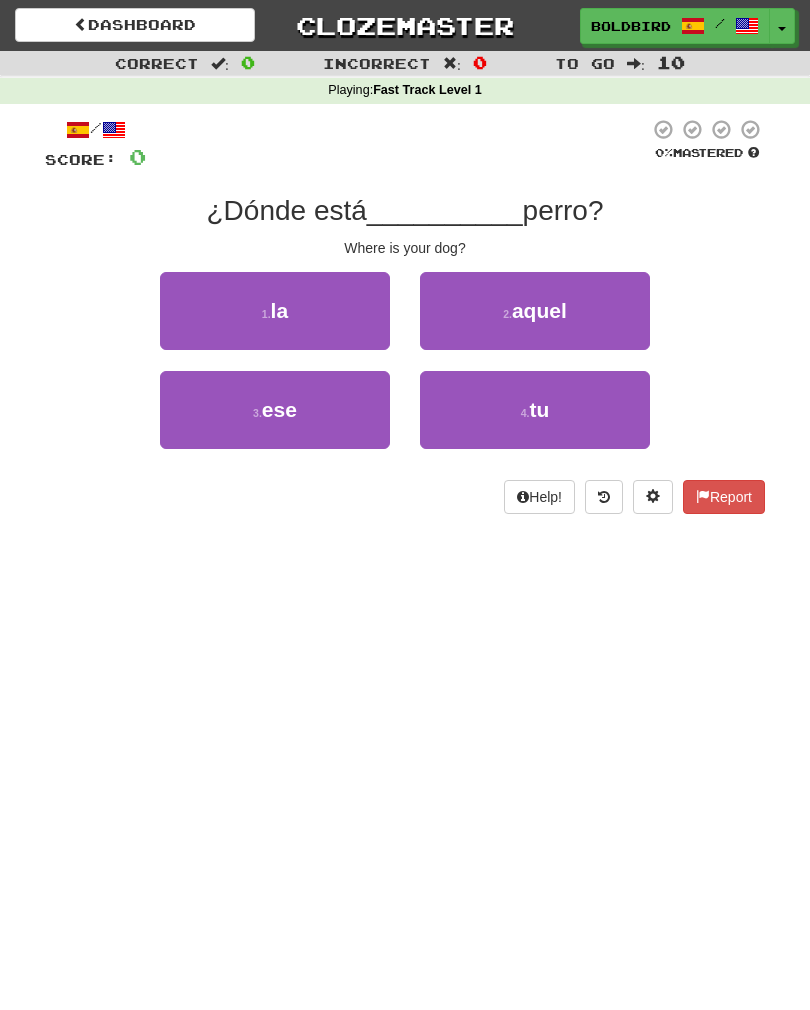click on "4 .  tu" at bounding box center [535, 410] 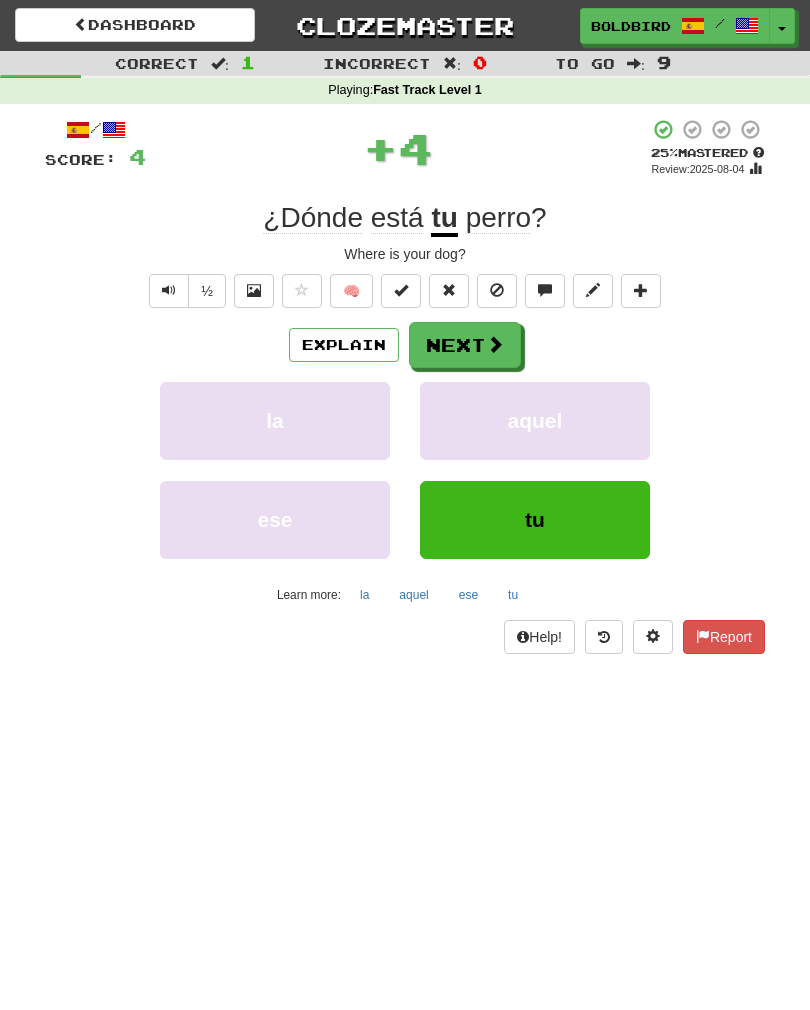 click at bounding box center [495, 344] 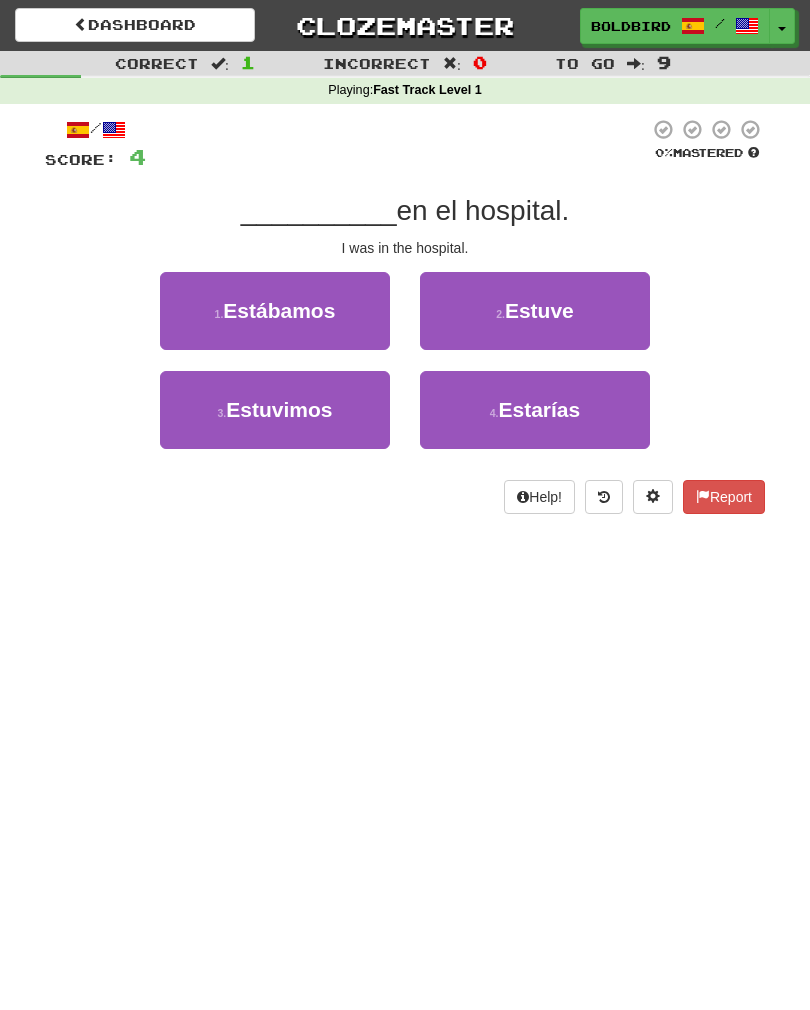 click on "Estuve" at bounding box center [539, 310] 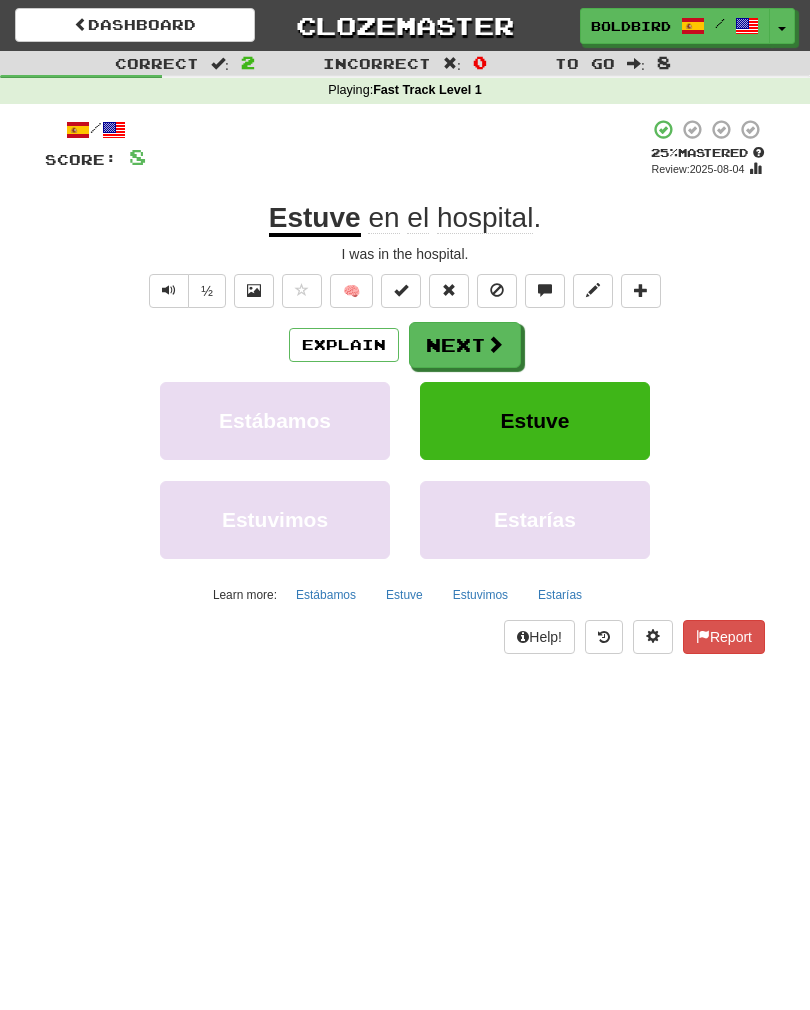 click on "Next" at bounding box center (465, 345) 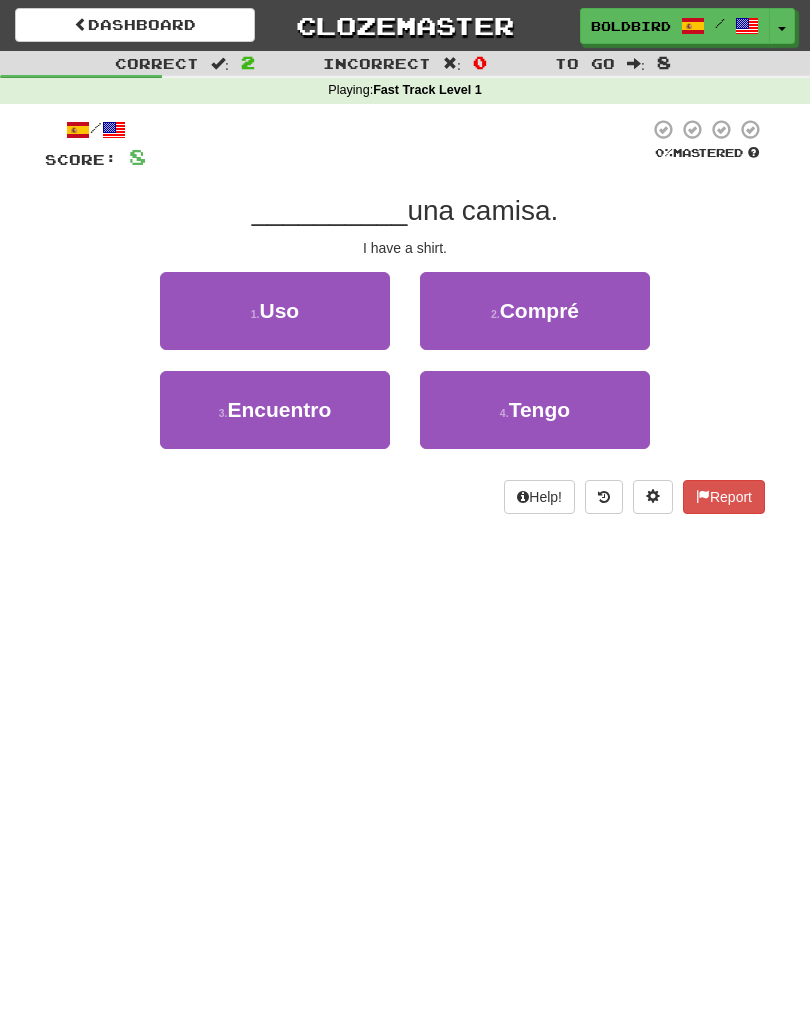 click on "1 .  Uso" at bounding box center (275, 311) 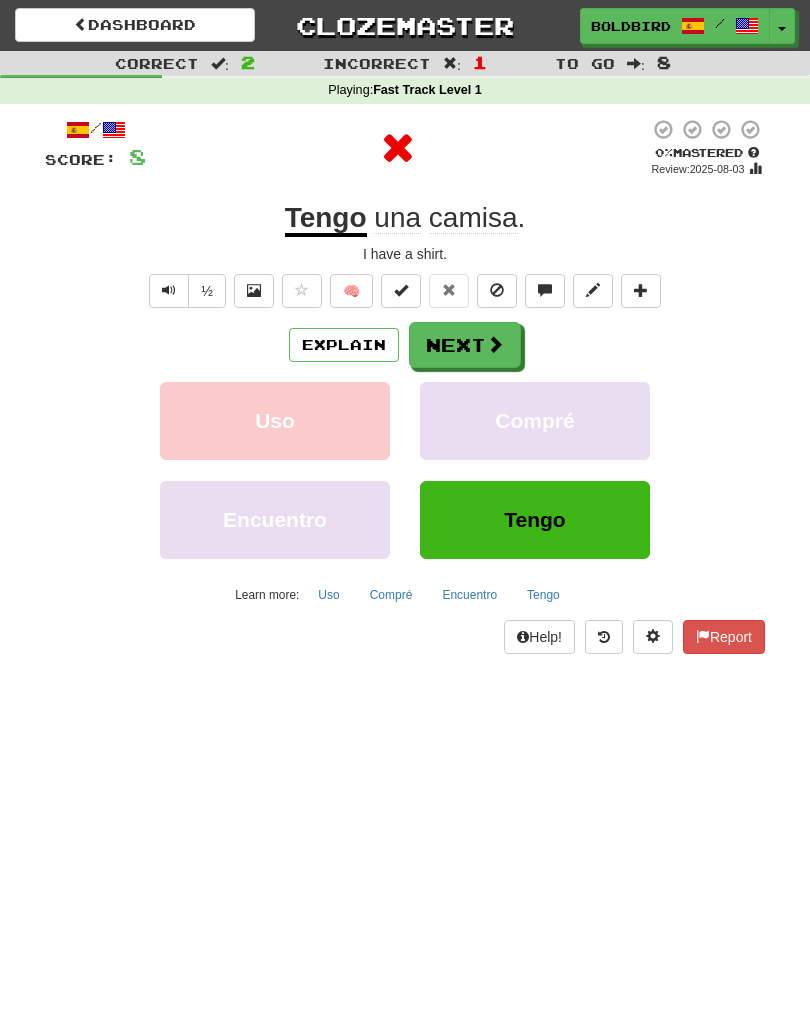 click on "Tengo" at bounding box center (534, 519) 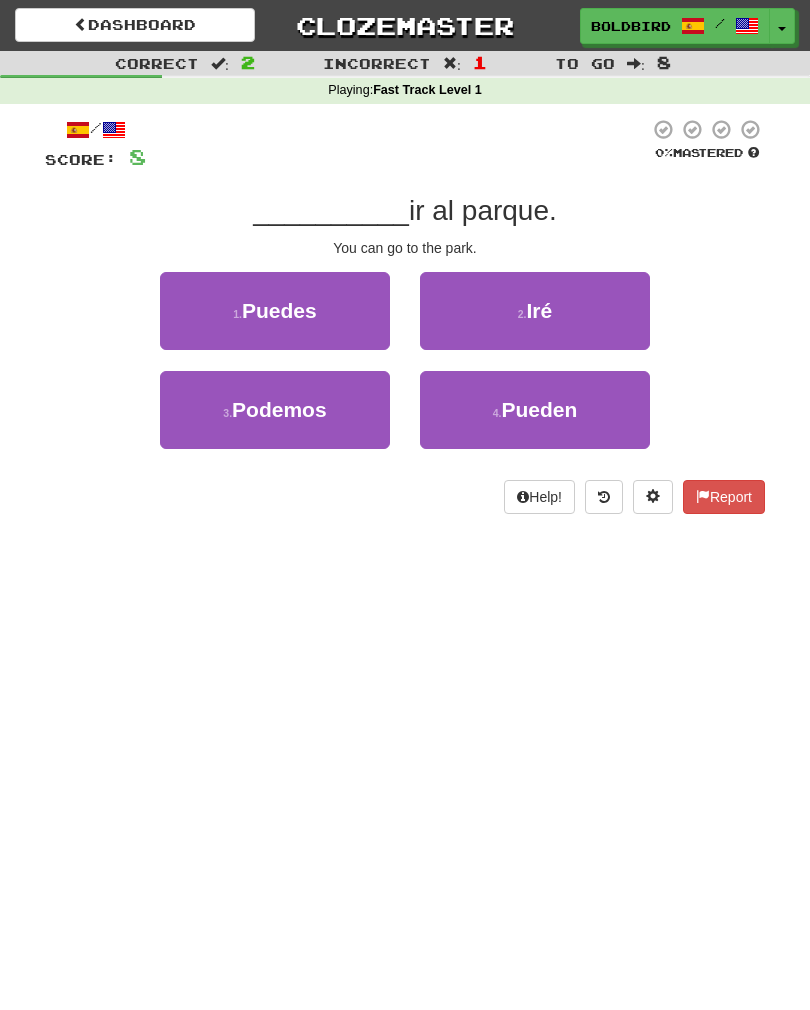click on "1 .  Puedes" at bounding box center (275, 311) 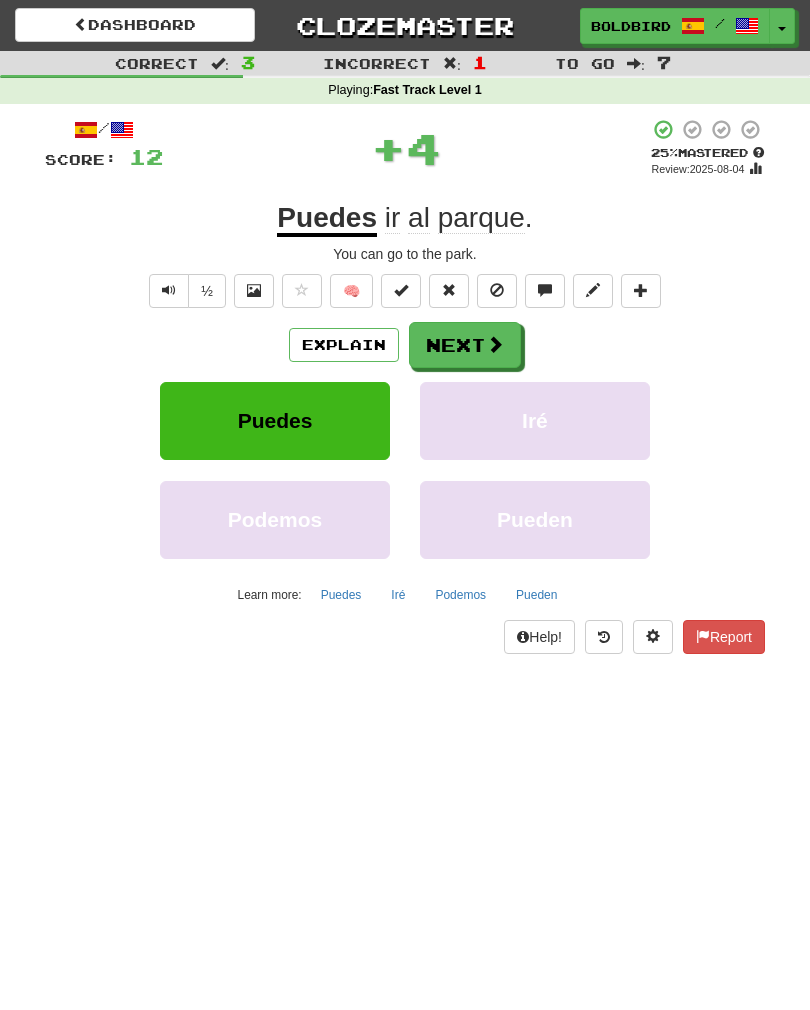 click on "Next" at bounding box center (465, 345) 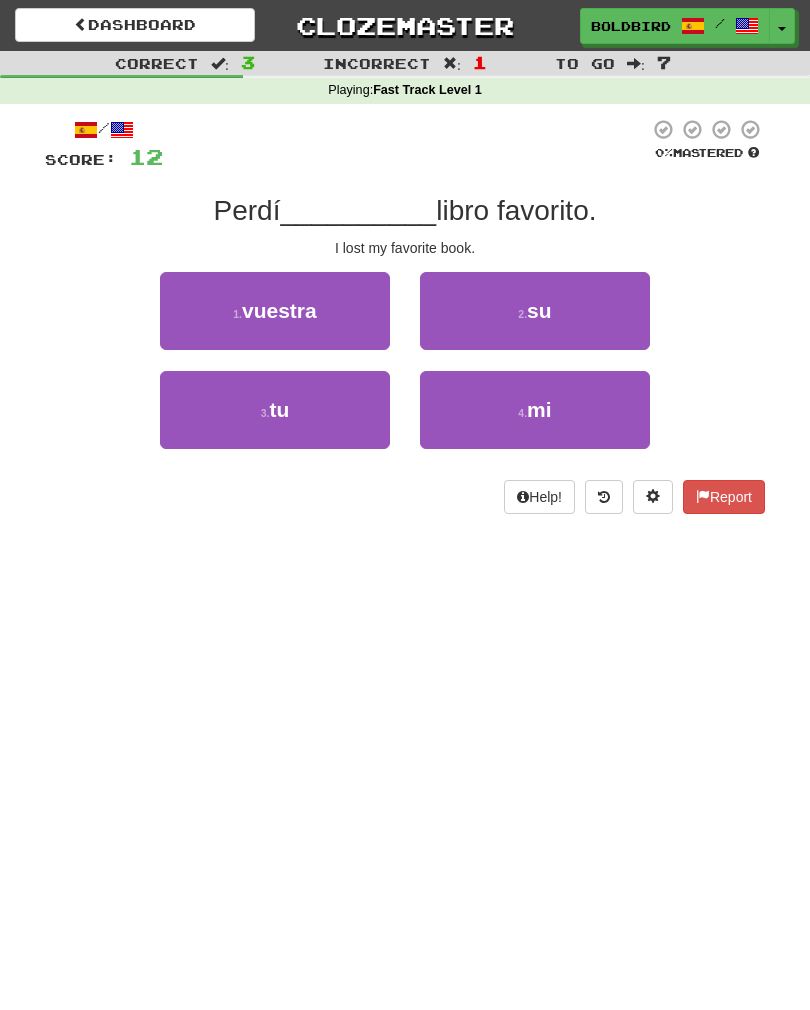click on "mi" at bounding box center [539, 409] 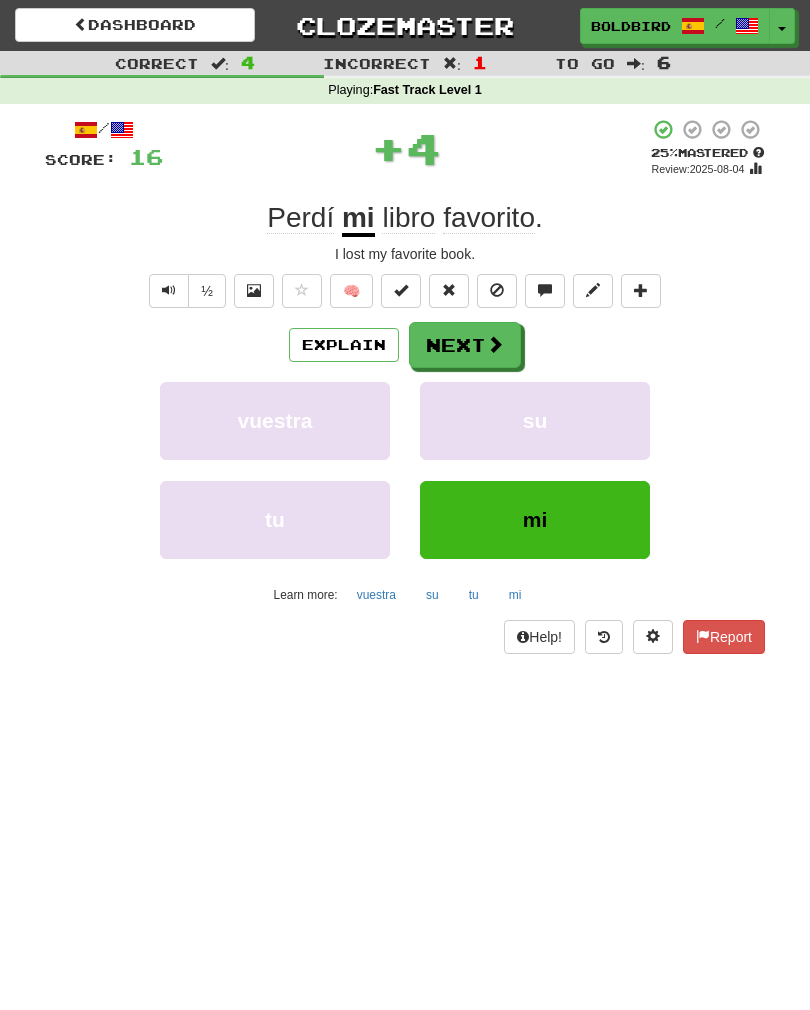 click at bounding box center (495, 344) 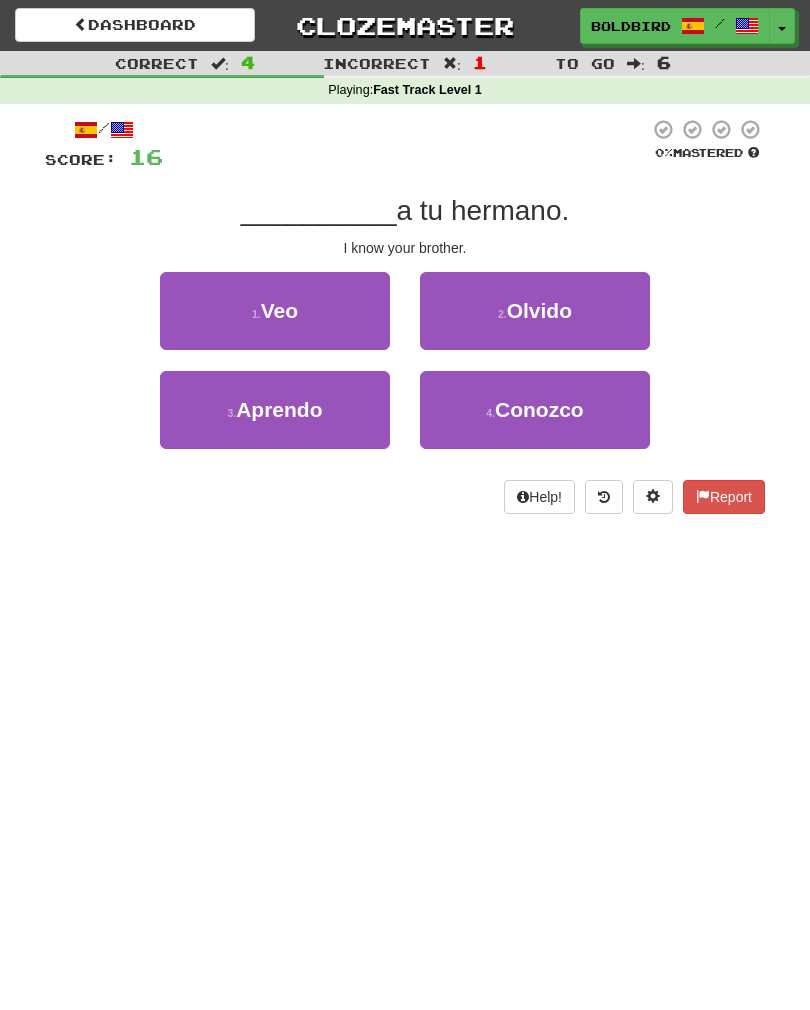click on "Conozco" at bounding box center (539, 409) 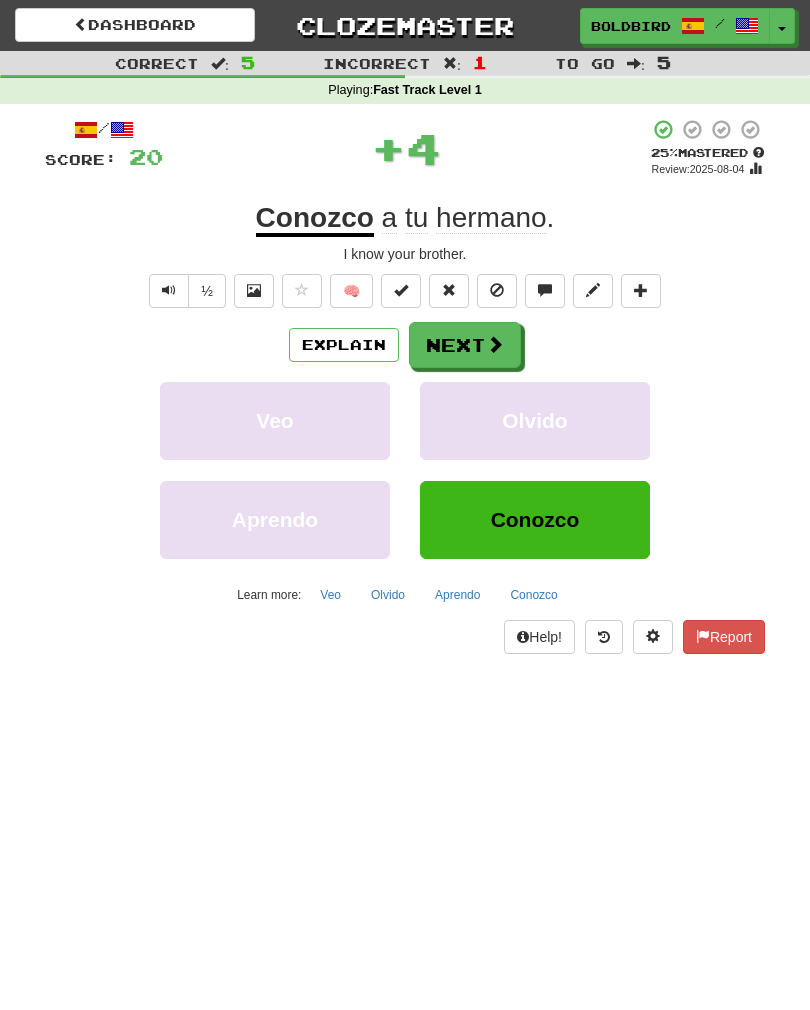 click at bounding box center [495, 344] 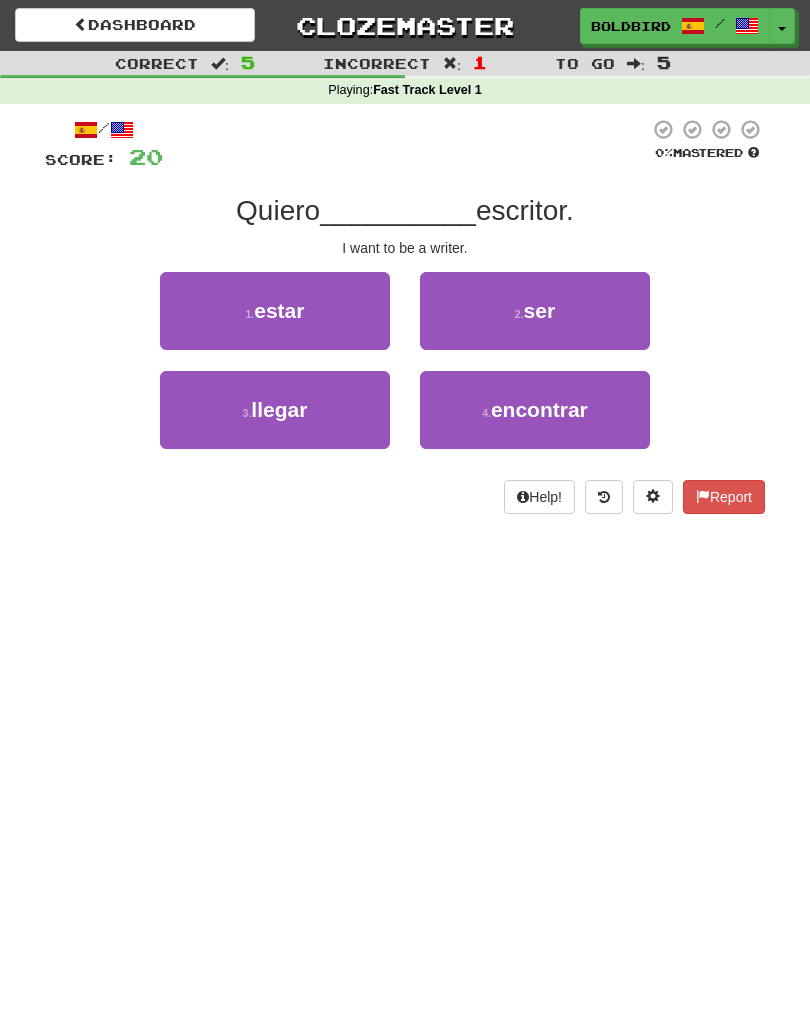 click on "2 .  ser" at bounding box center (535, 311) 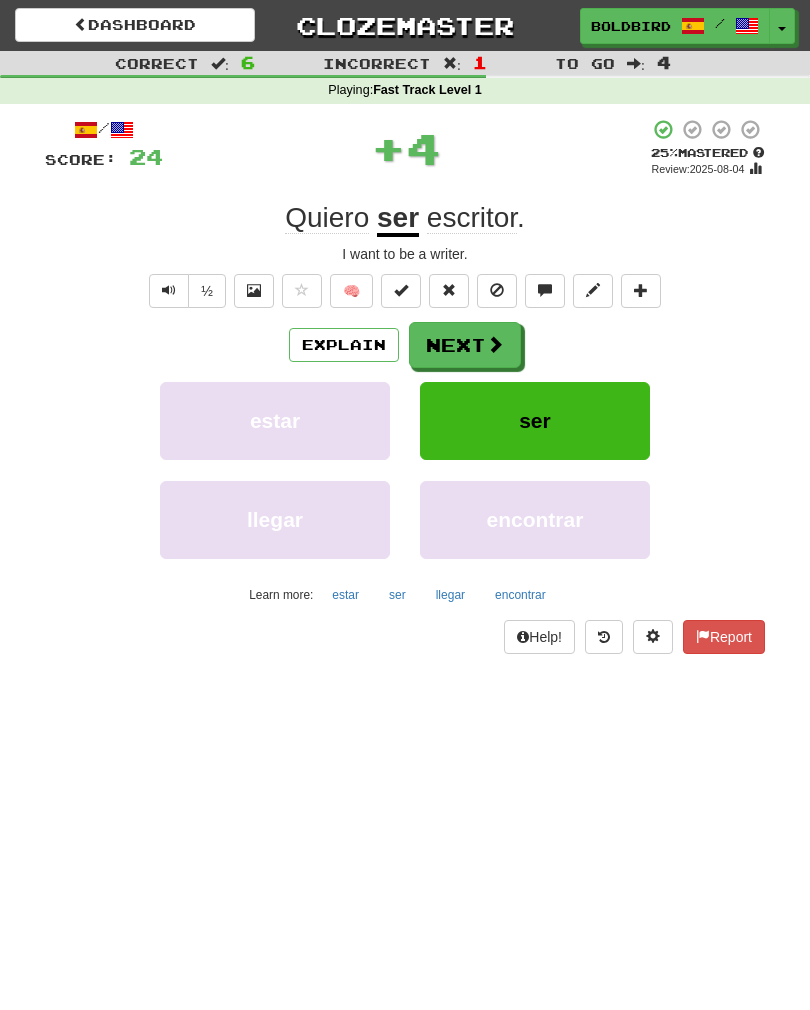 click at bounding box center [495, 344] 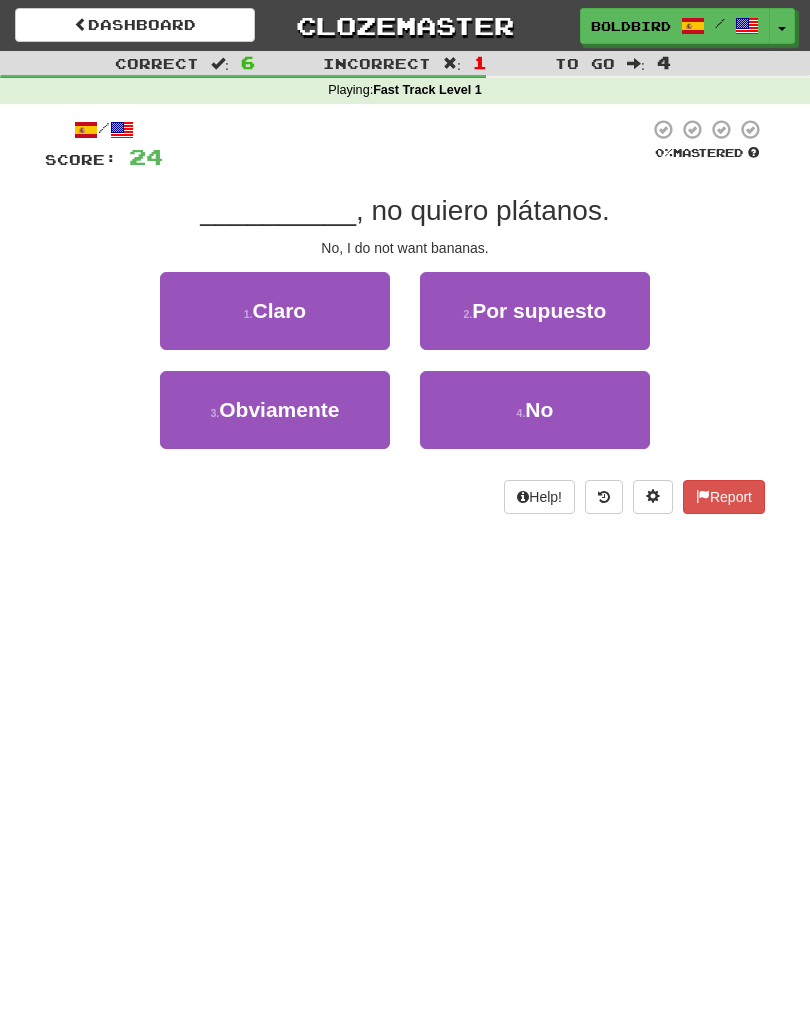 click on "4 .  No" at bounding box center (535, 410) 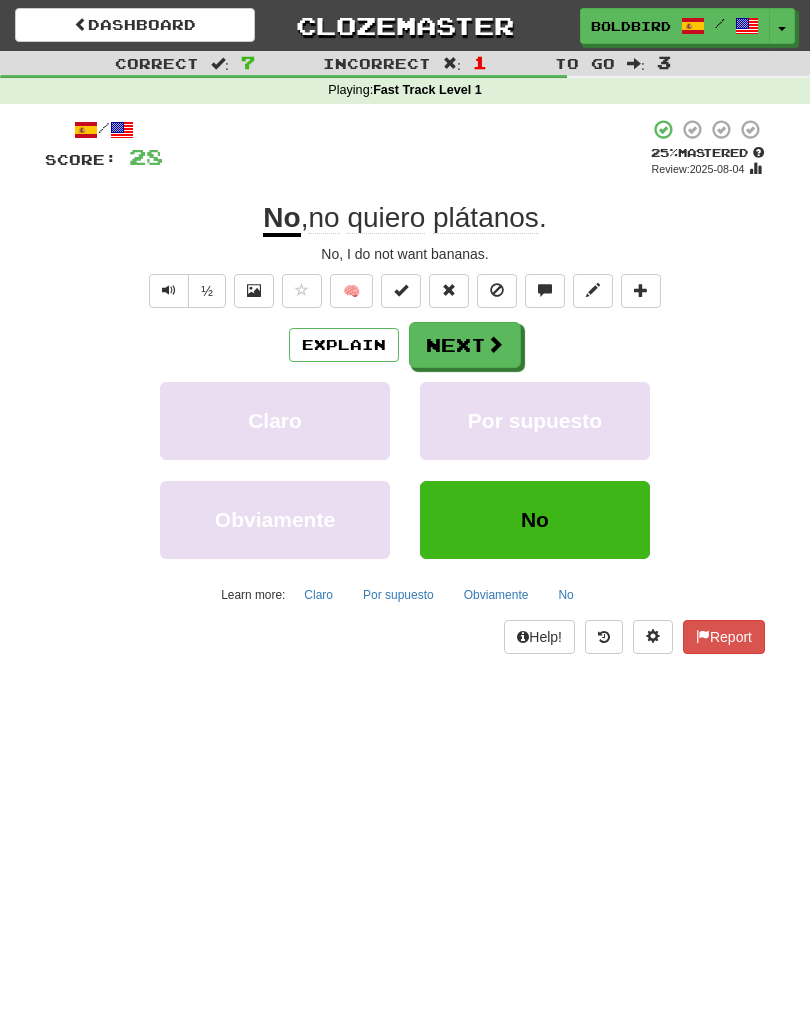 click on "Next" at bounding box center (465, 345) 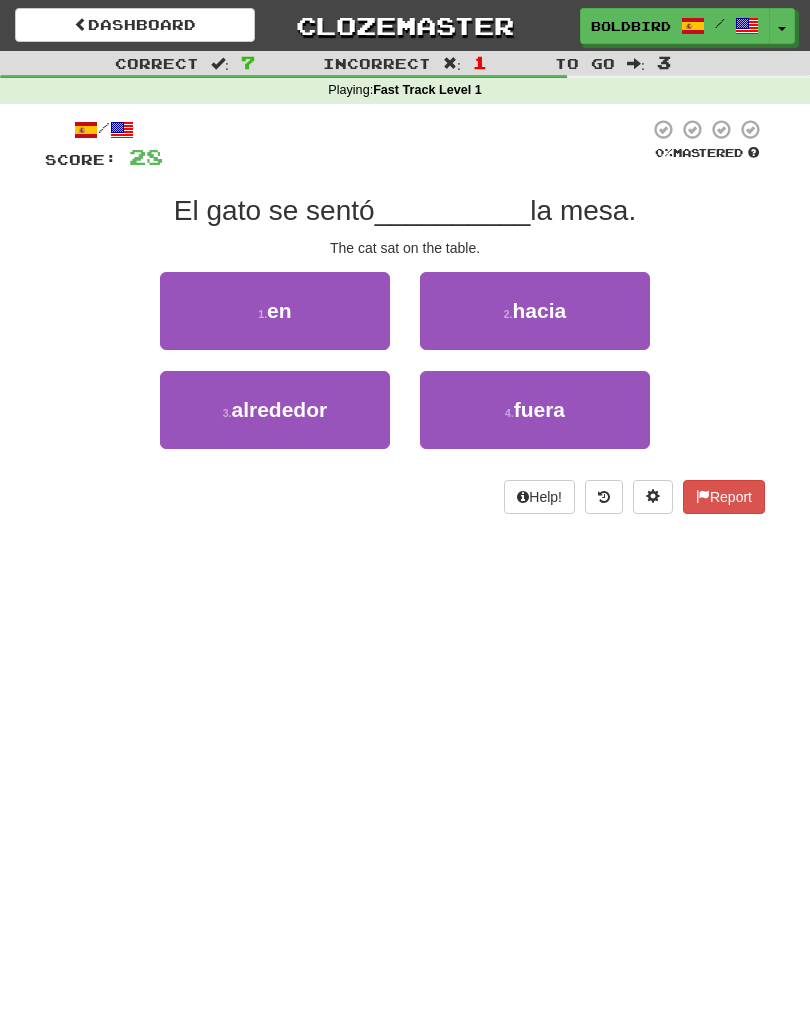 click on "1 .  en" at bounding box center [275, 311] 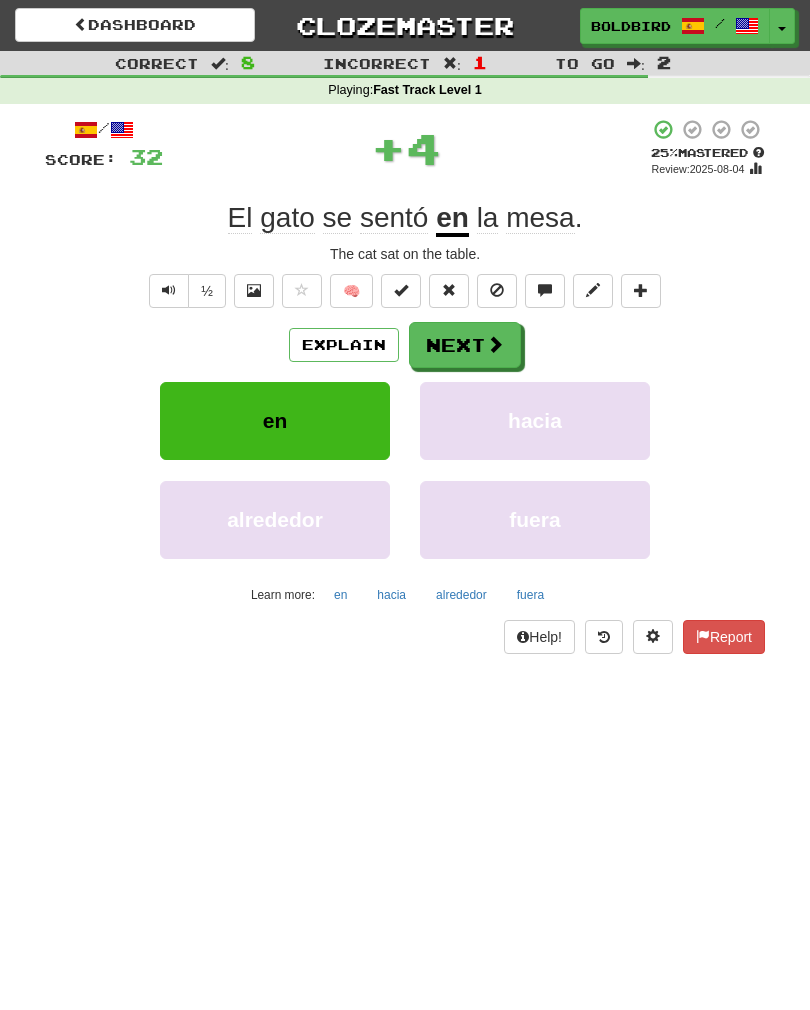 click at bounding box center [495, 344] 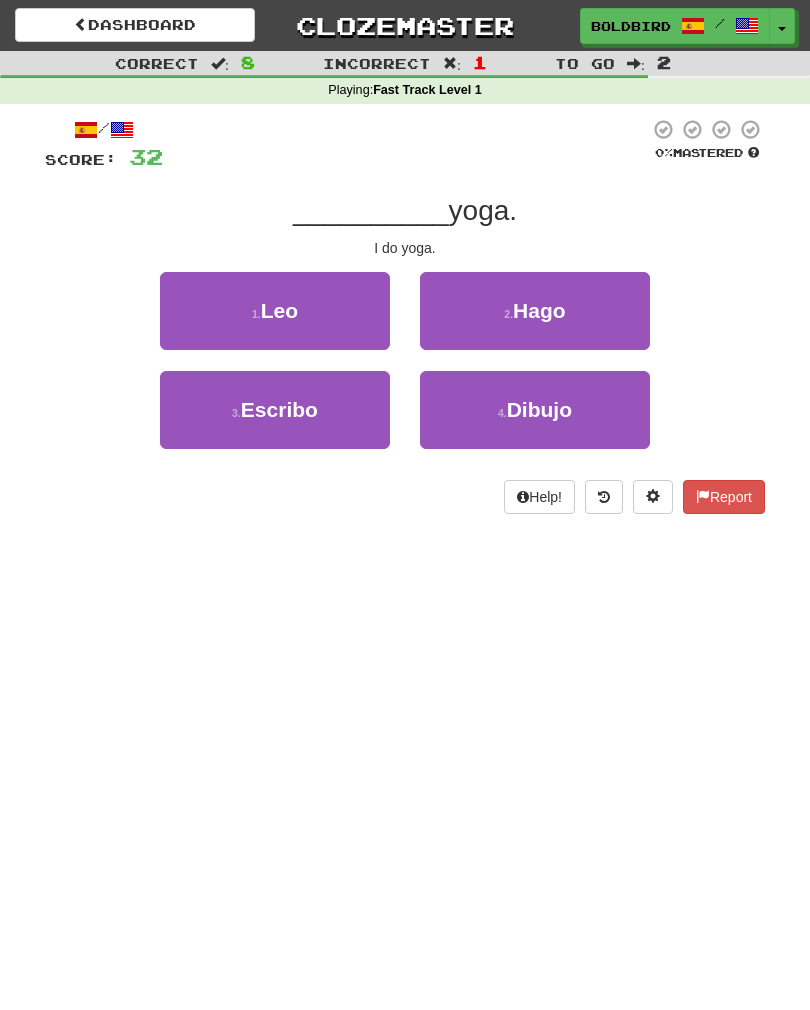 click on "Hago" at bounding box center [539, 310] 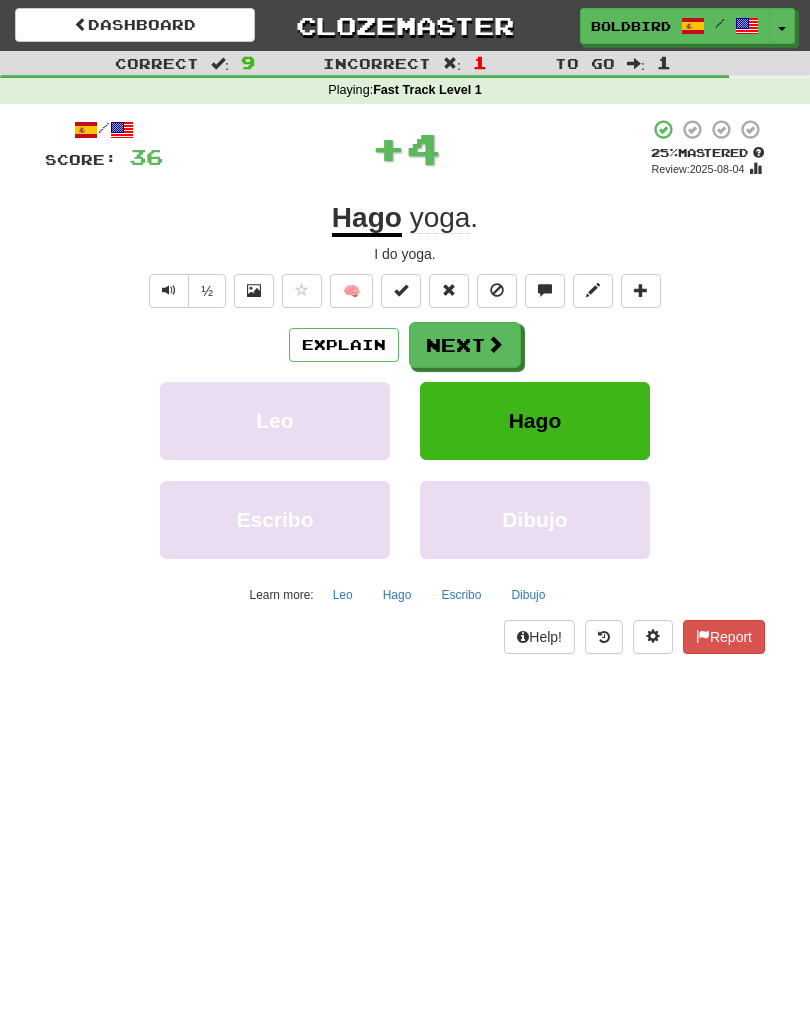 click on "Hago" at bounding box center [535, 420] 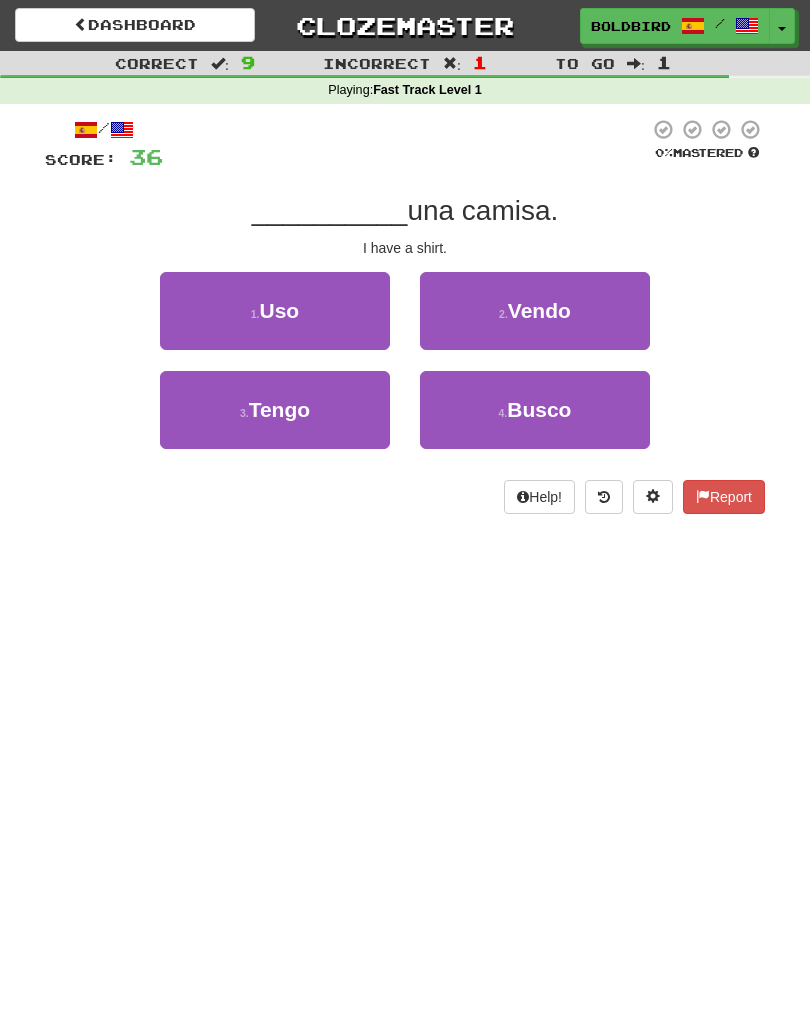 click on "1 .  Uso" at bounding box center [275, 311] 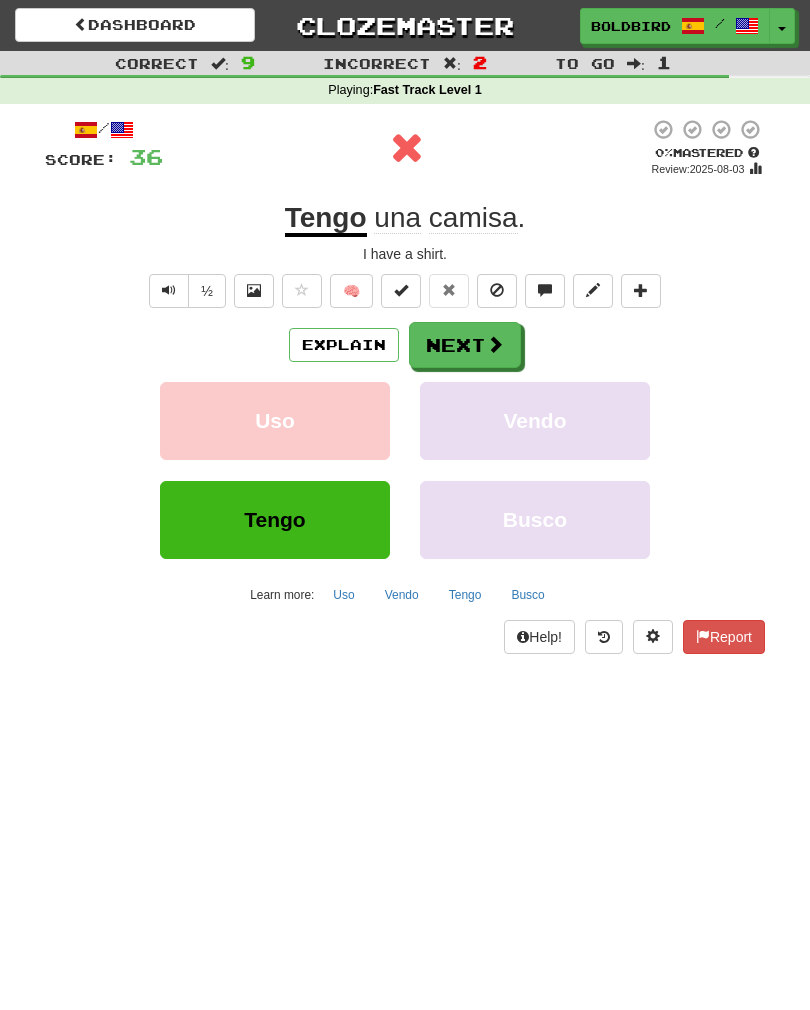 click on "Next" at bounding box center (465, 345) 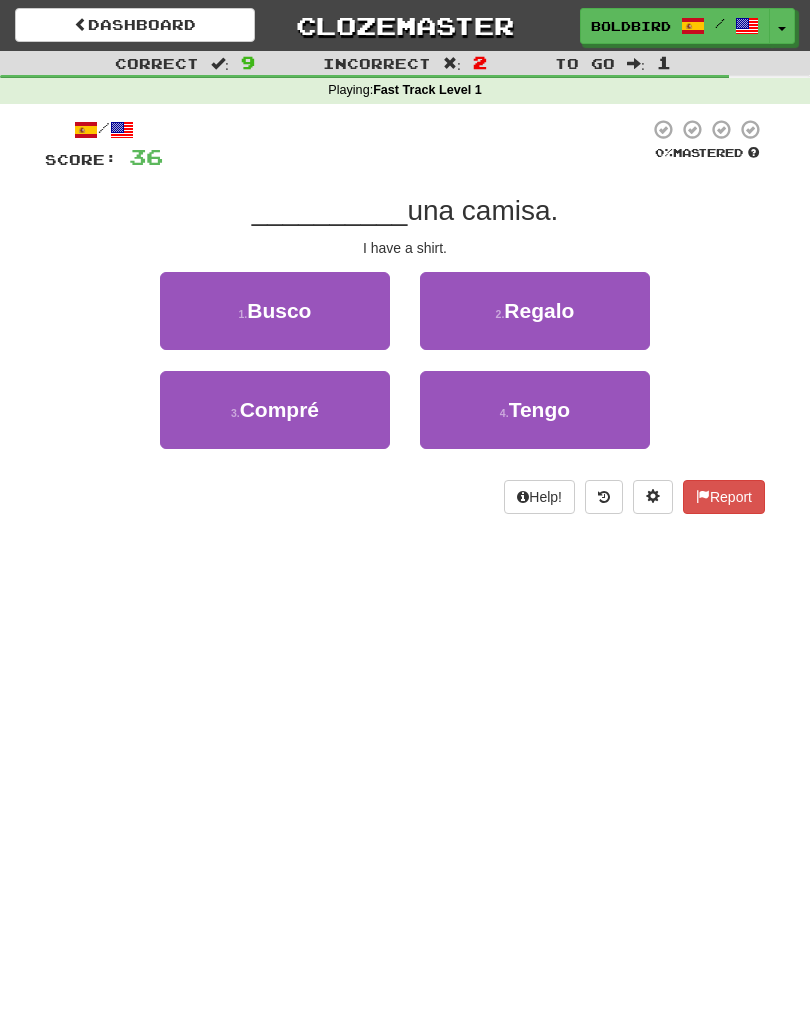click on "4 .  Tengo" at bounding box center (535, 410) 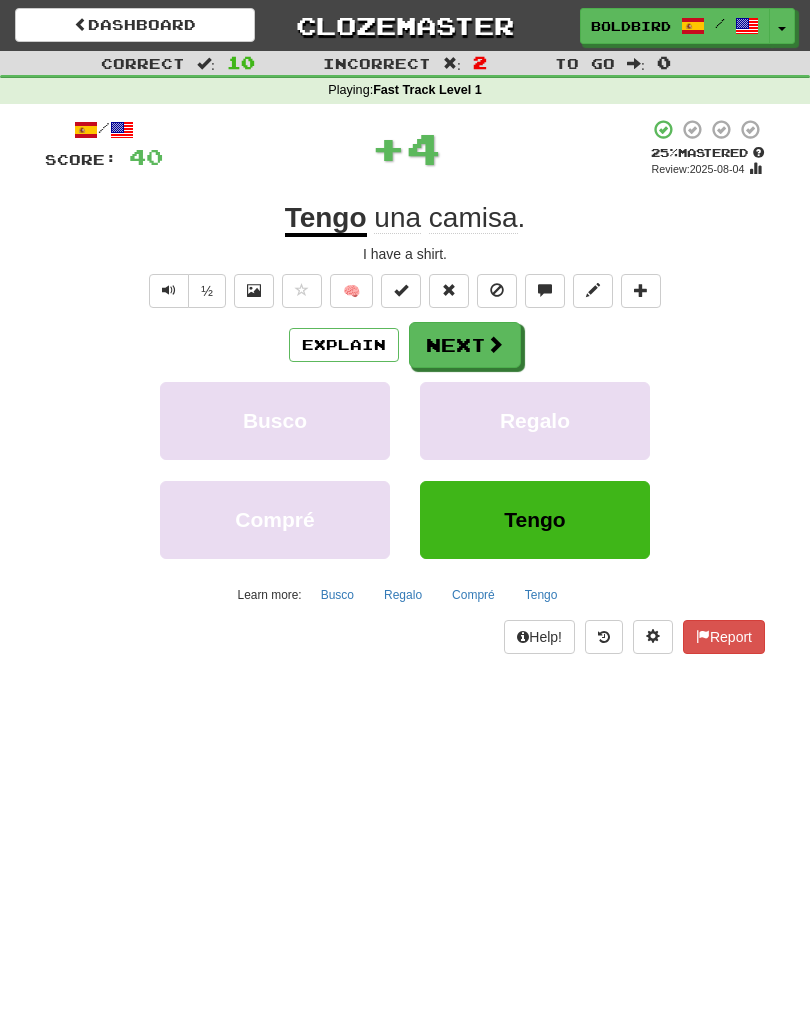 click at bounding box center (495, 344) 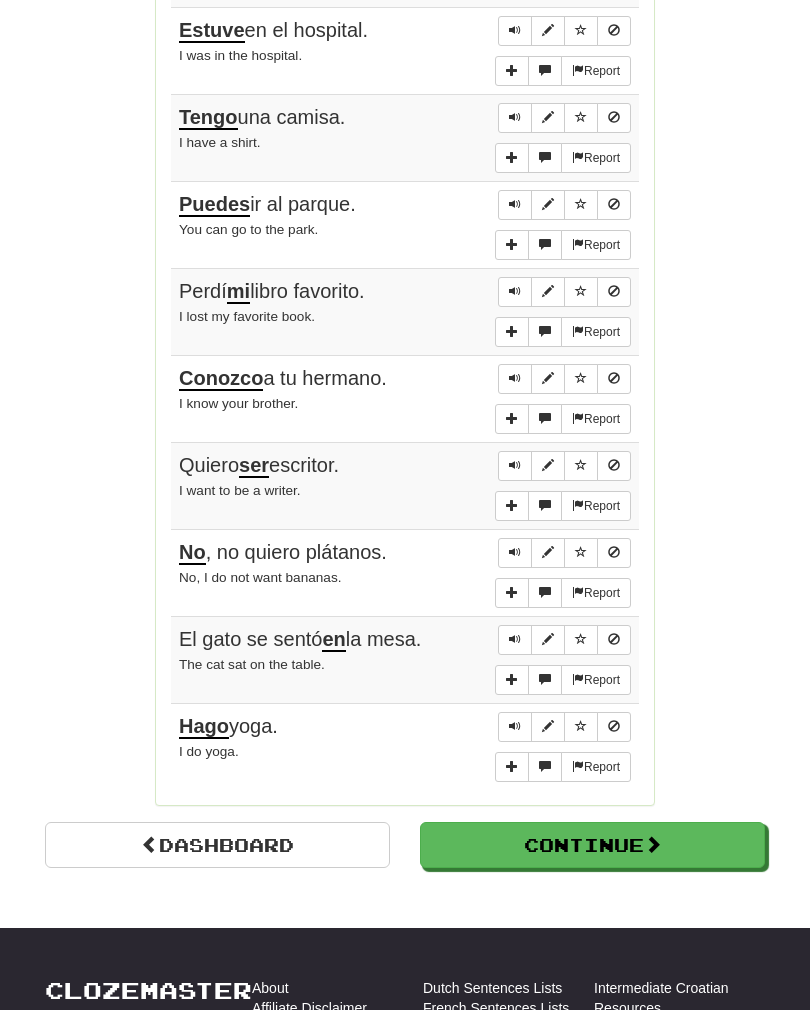click on "Continue" at bounding box center [592, 845] 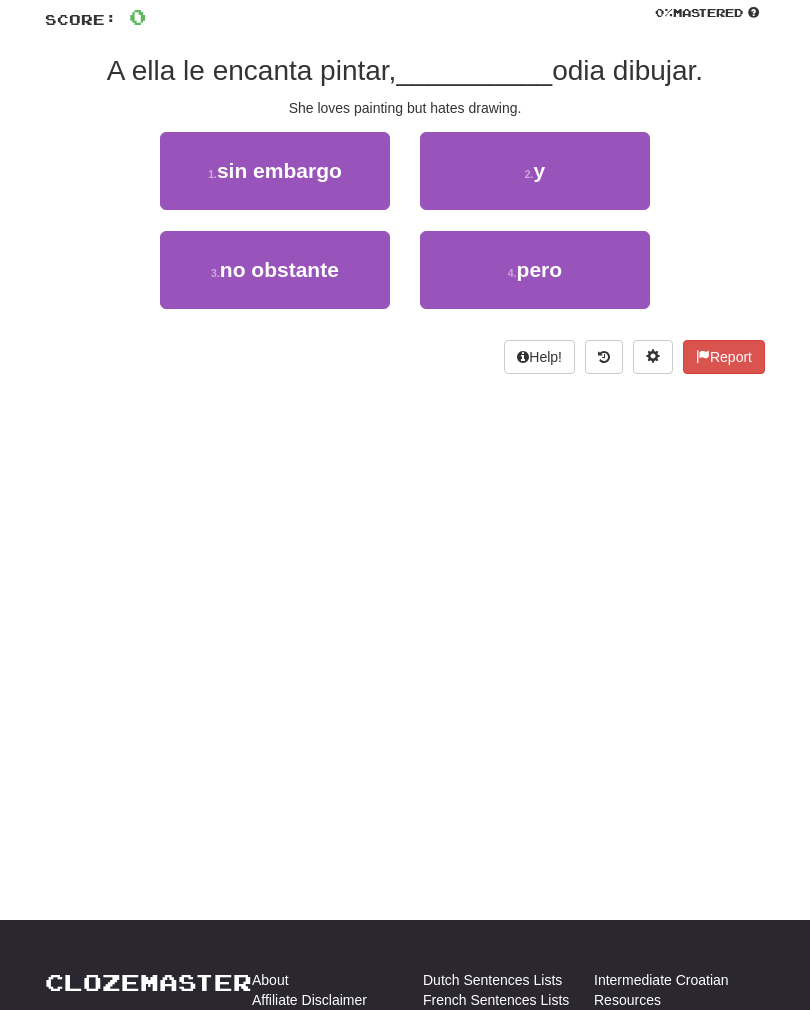 scroll, scrollTop: 0, scrollLeft: 0, axis: both 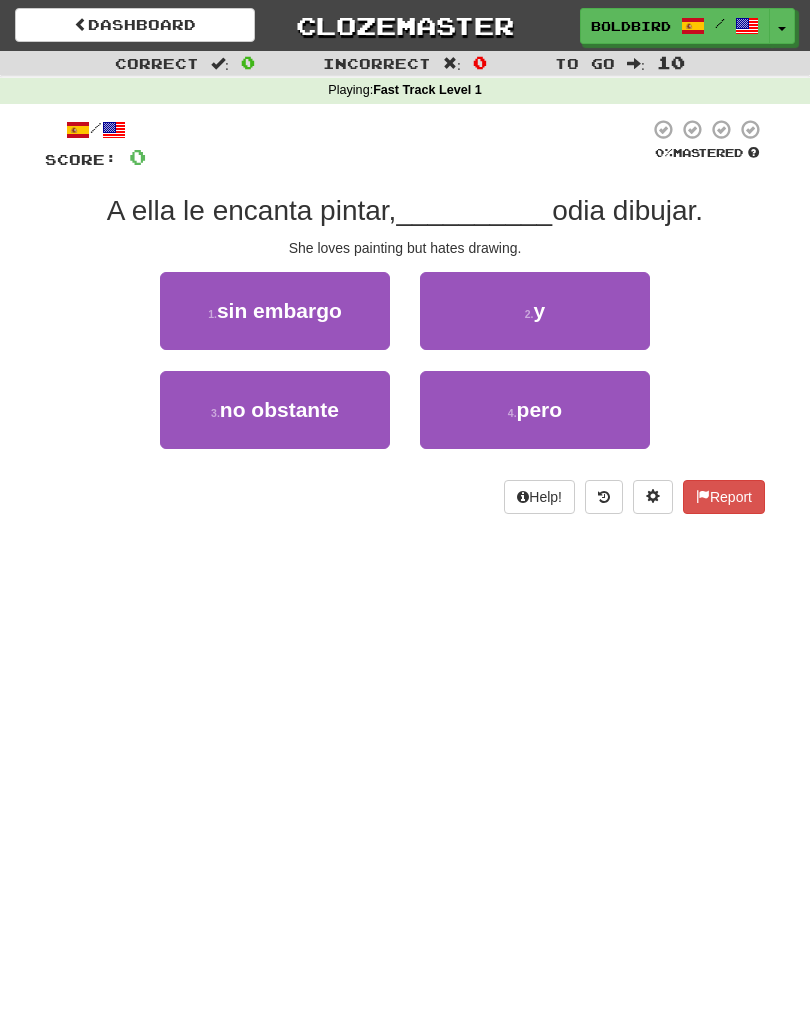 click on "4 .  pero" at bounding box center (535, 410) 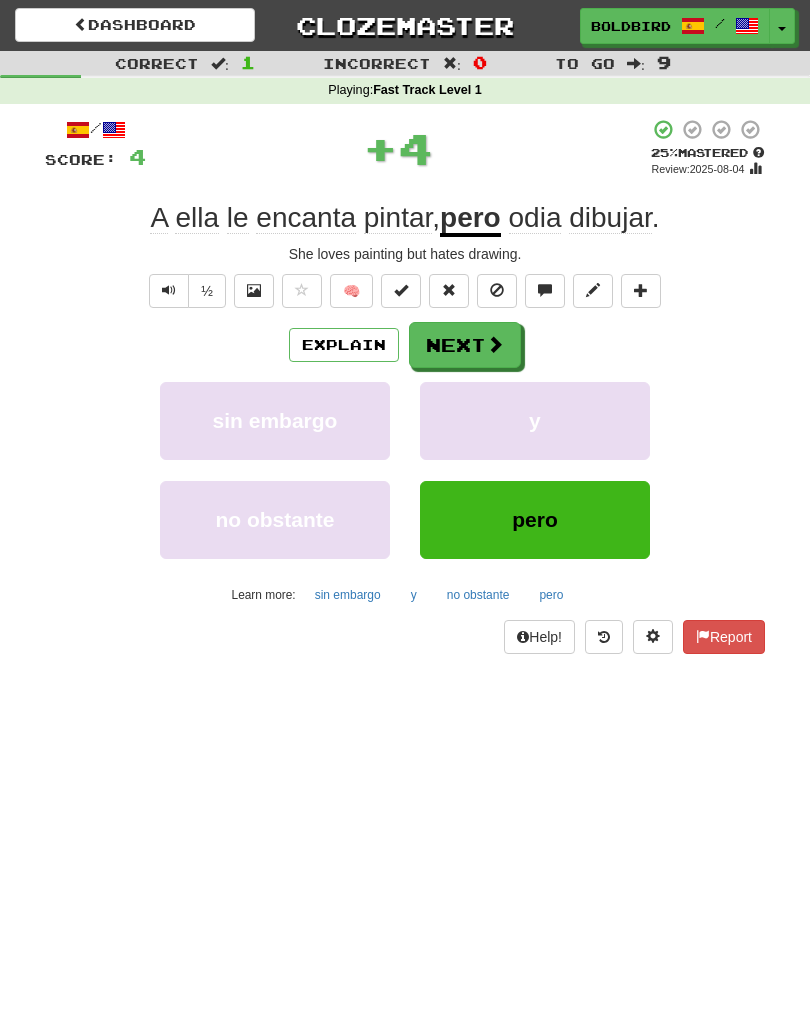 click at bounding box center (495, 344) 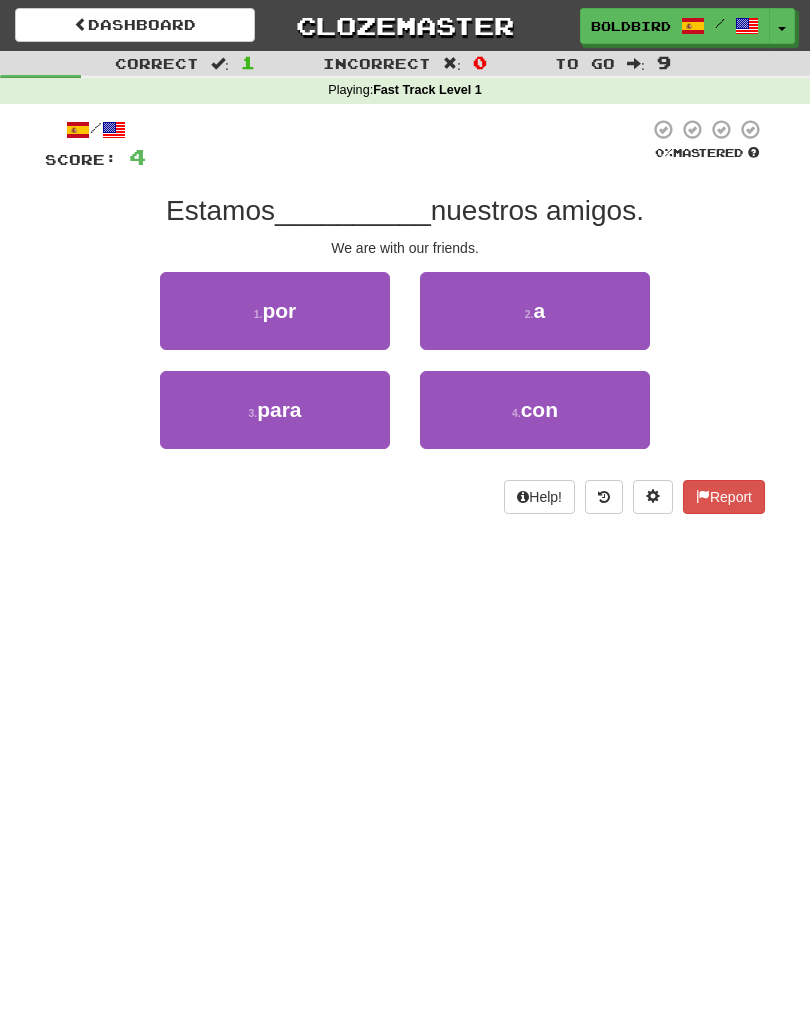 click on "4 .  con" at bounding box center [535, 410] 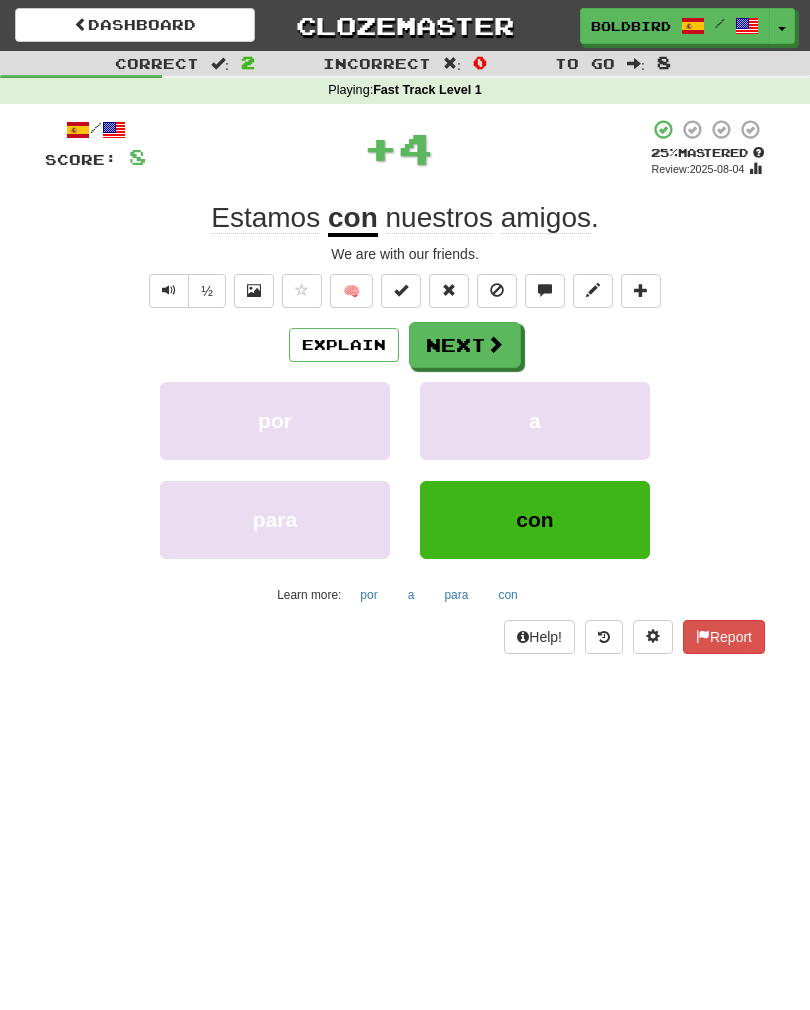 click at bounding box center (495, 344) 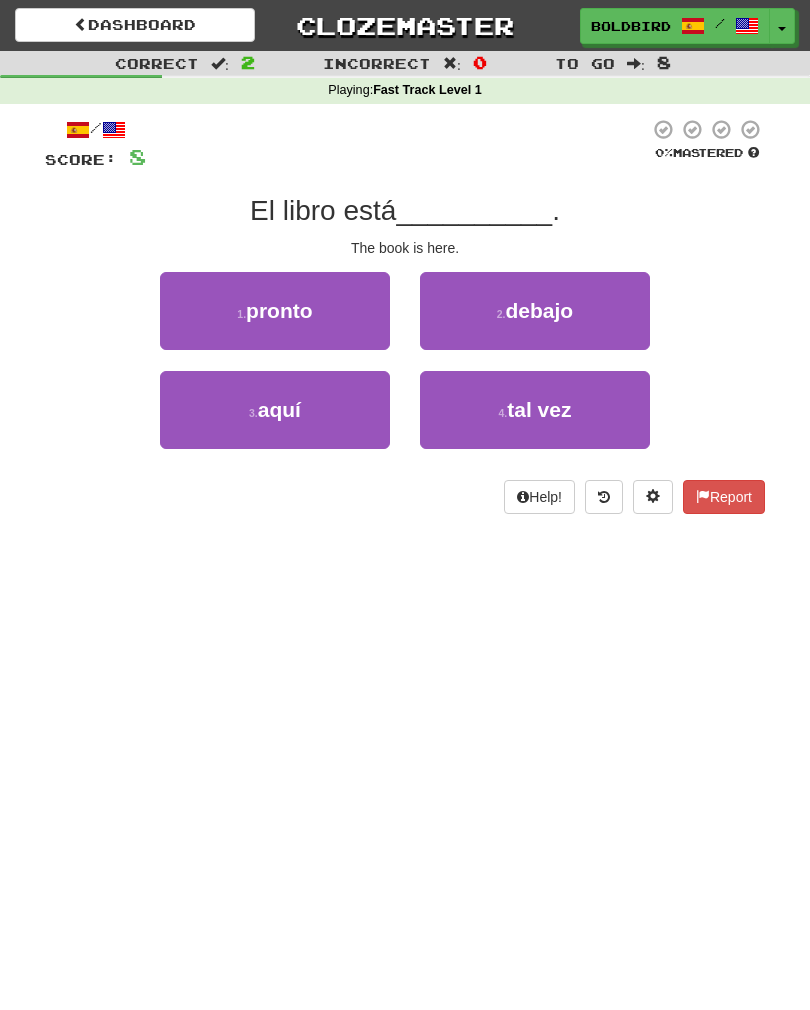 click on "3 .  aquí" at bounding box center [275, 410] 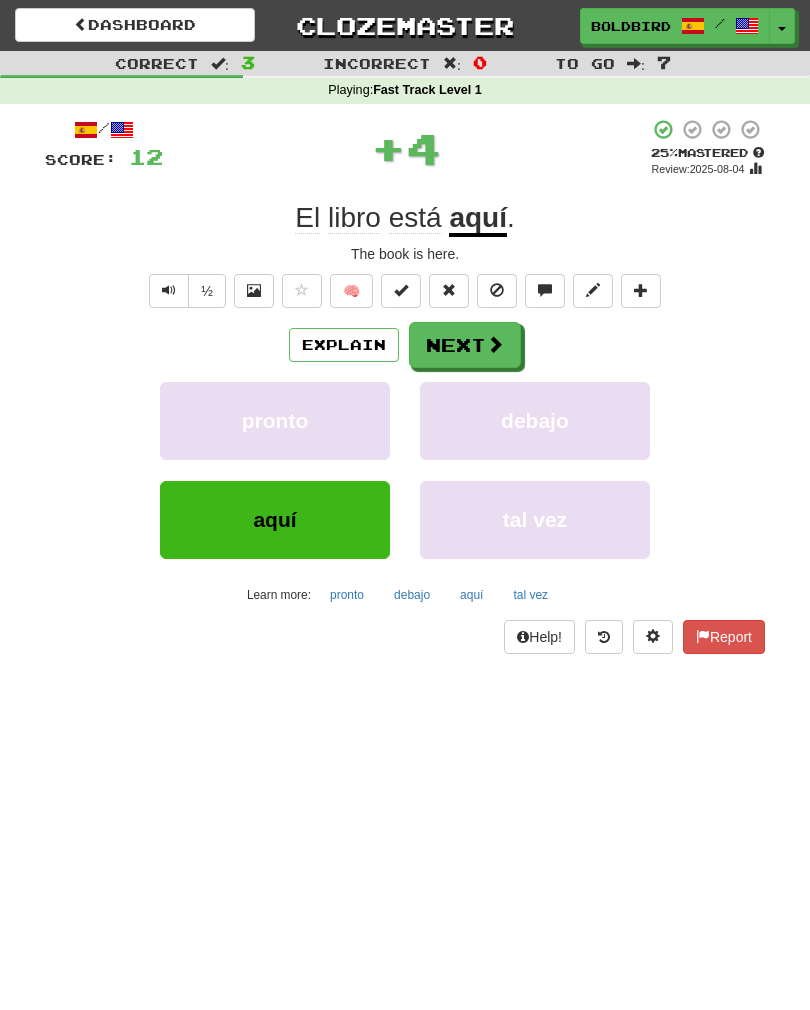 click at bounding box center (495, 344) 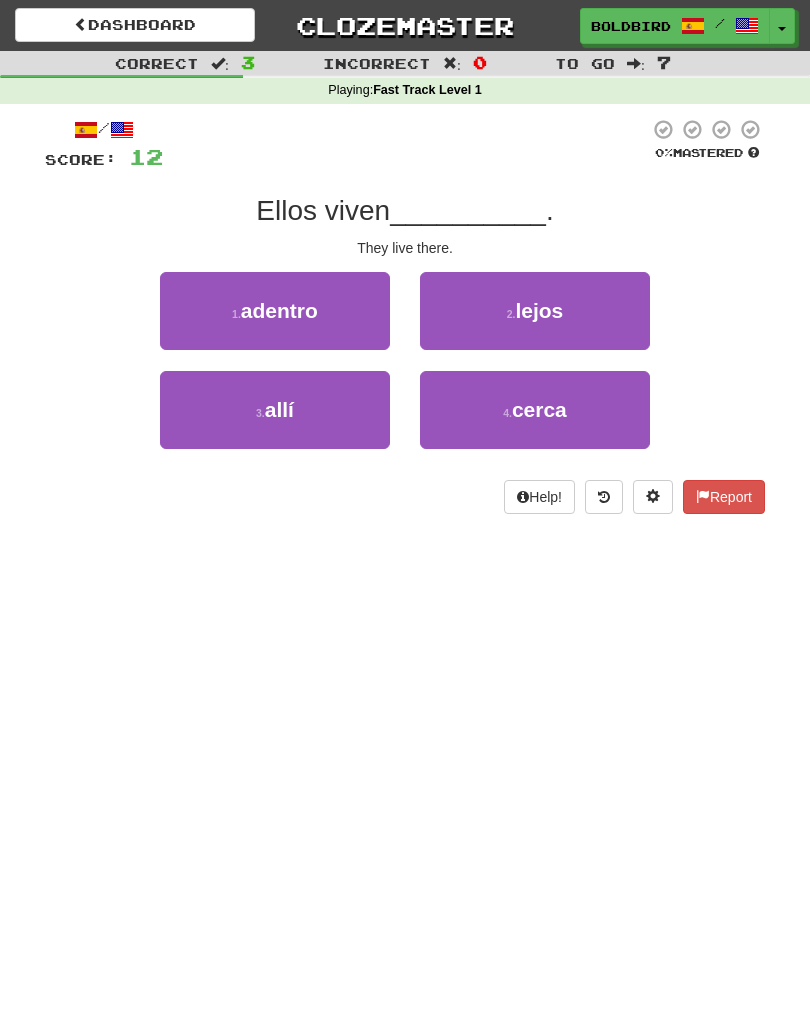click on "2 .  lejos" at bounding box center (535, 311) 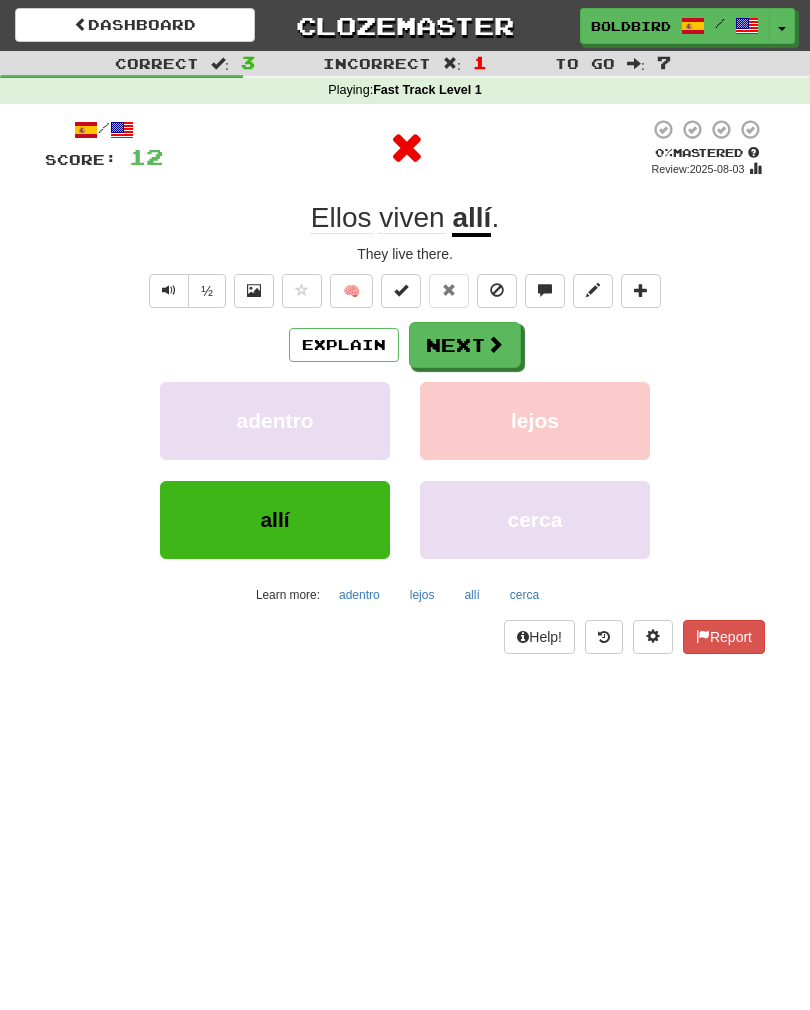 click at bounding box center [495, 344] 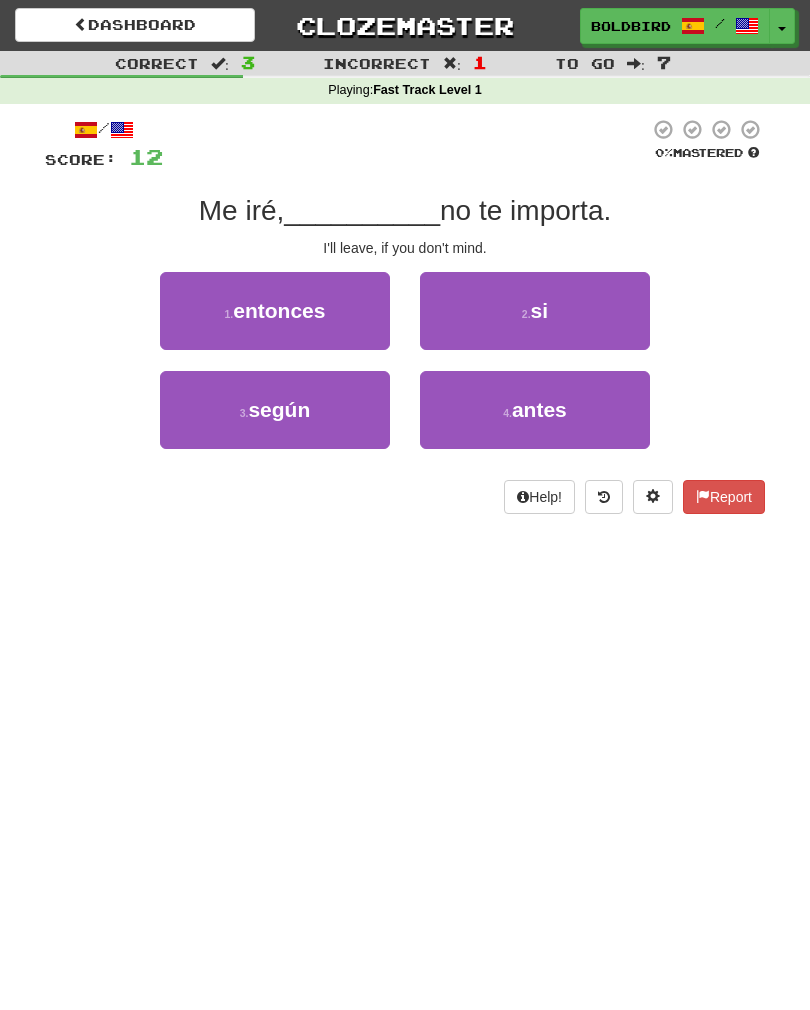 click on "2 .  si" at bounding box center [535, 311] 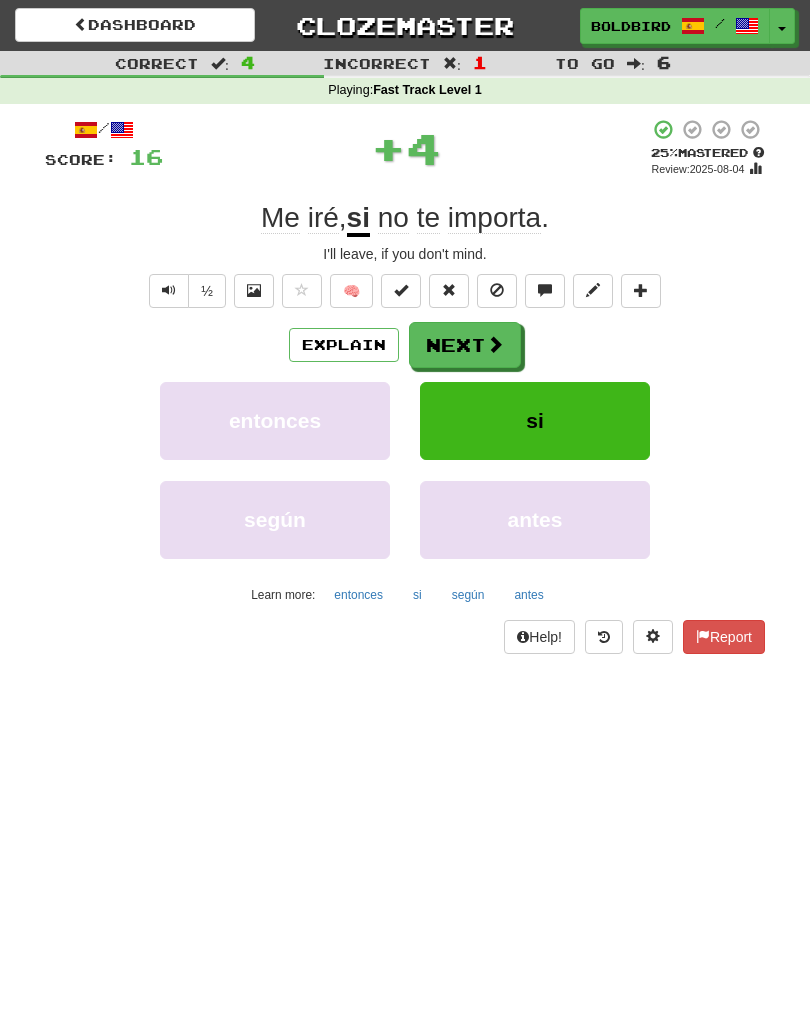 click at bounding box center [495, 344] 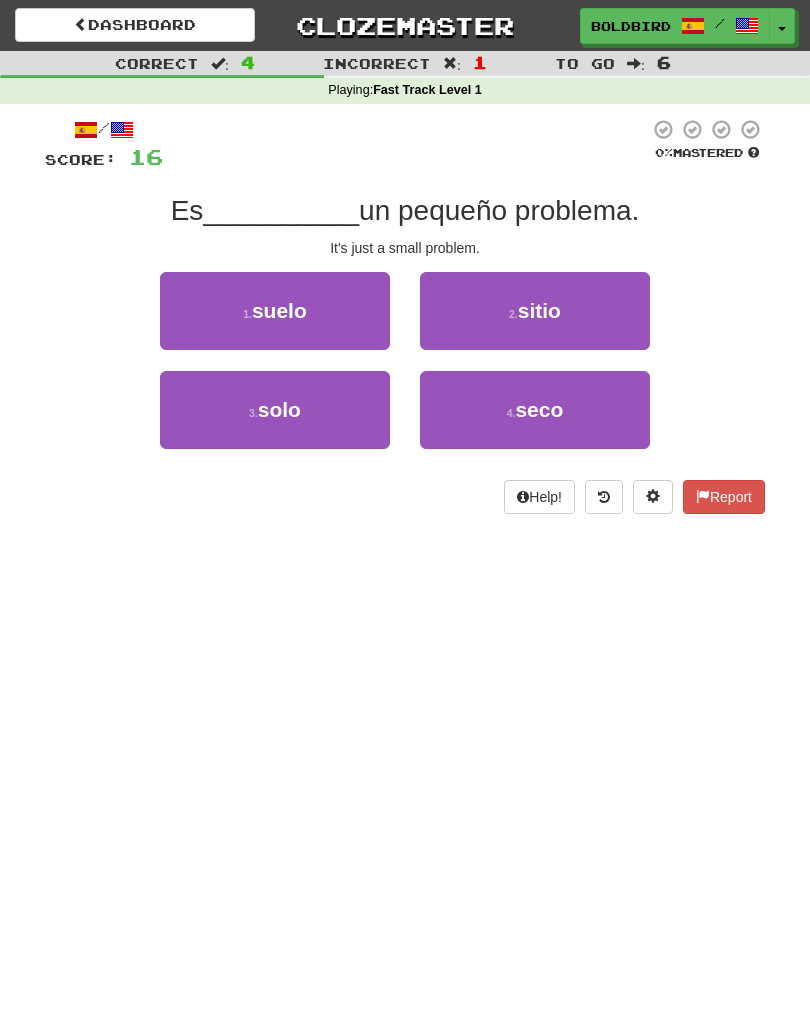 click on "1 .  suelo" at bounding box center (275, 311) 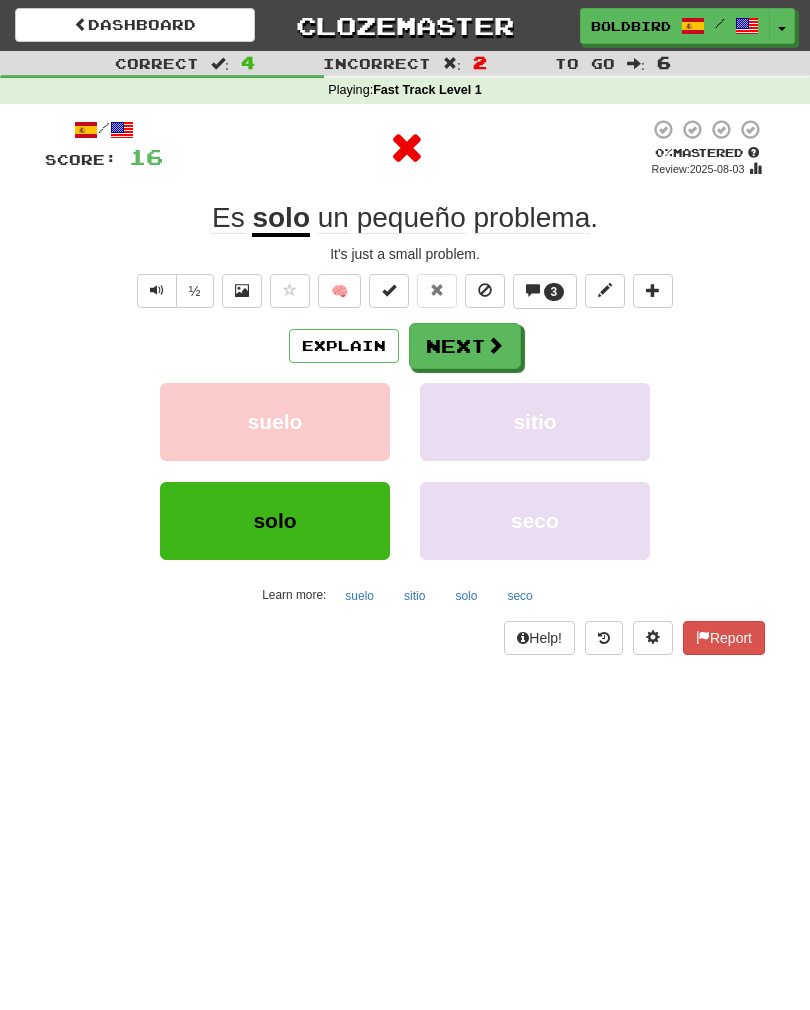 click at bounding box center (495, 345) 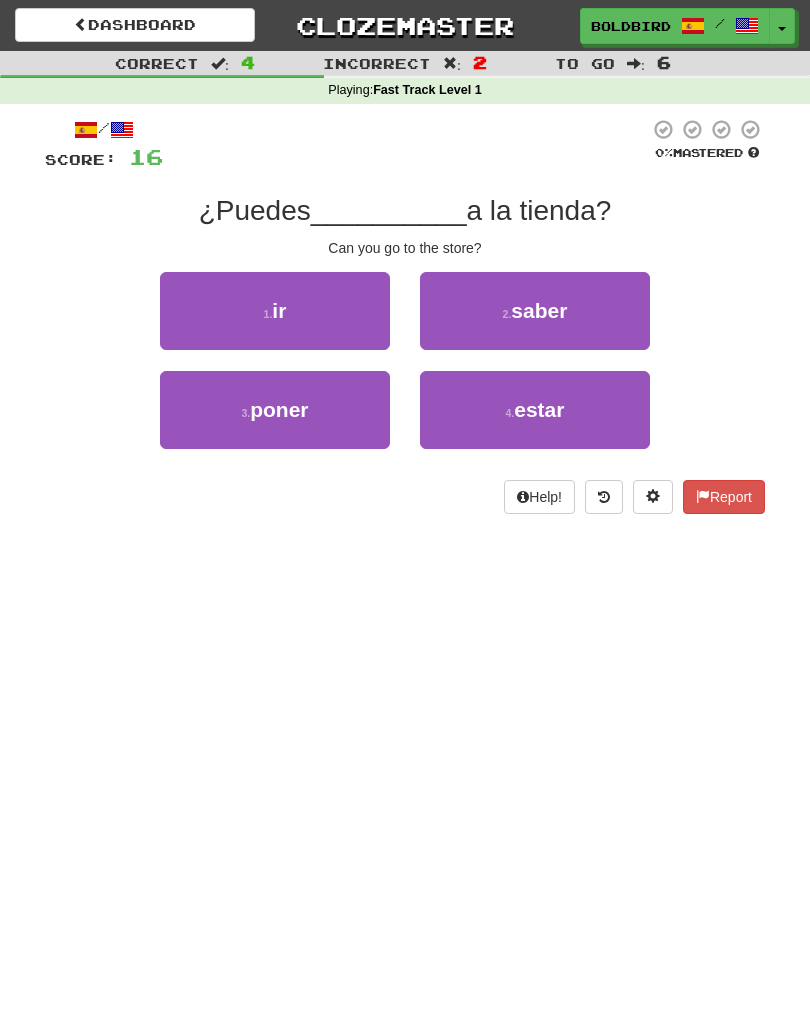 click on "1 .  ir" at bounding box center (275, 311) 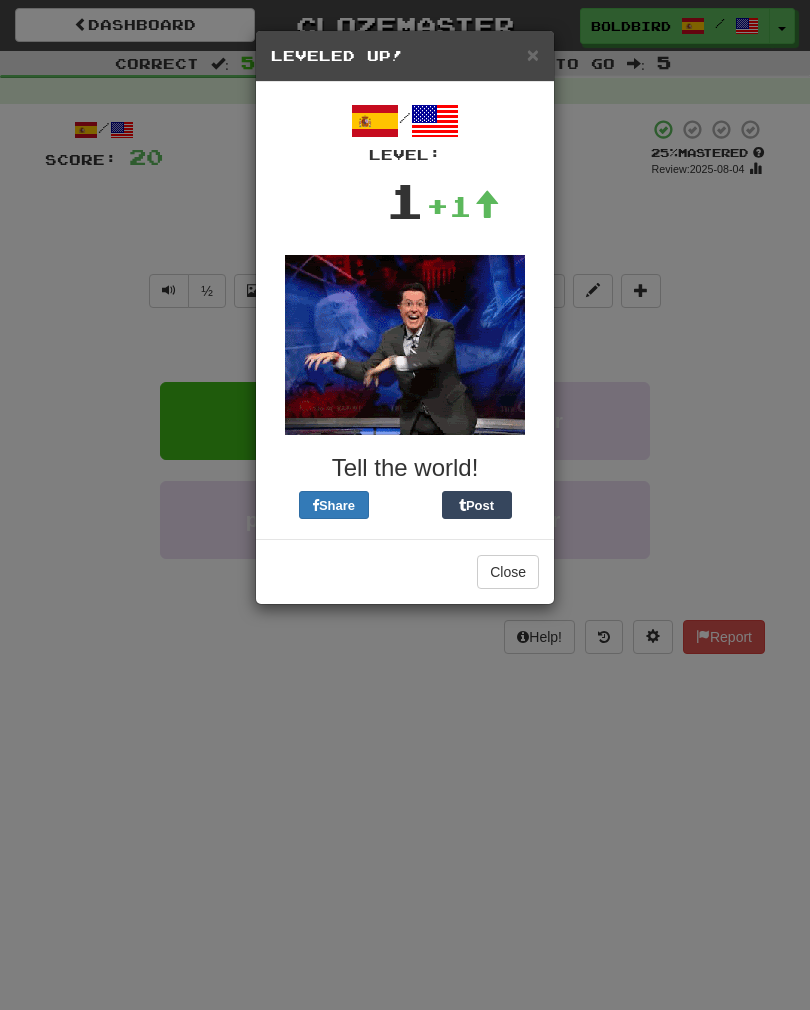 click on "Close" at bounding box center (508, 572) 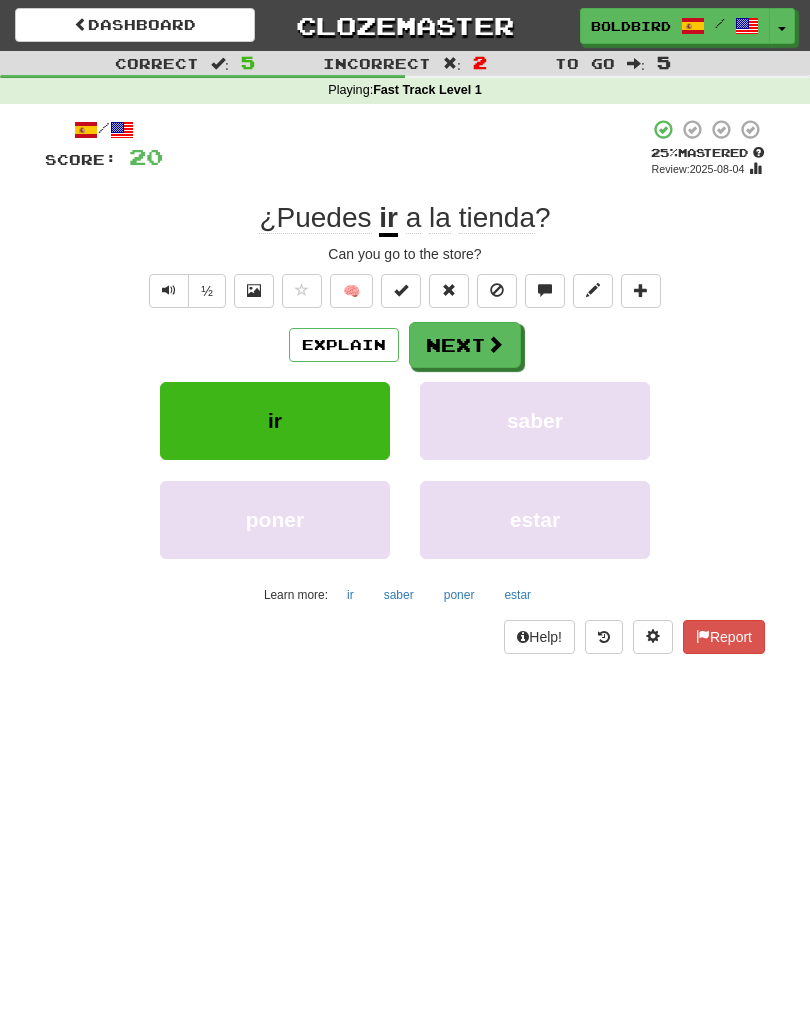 click on "Next" at bounding box center [465, 345] 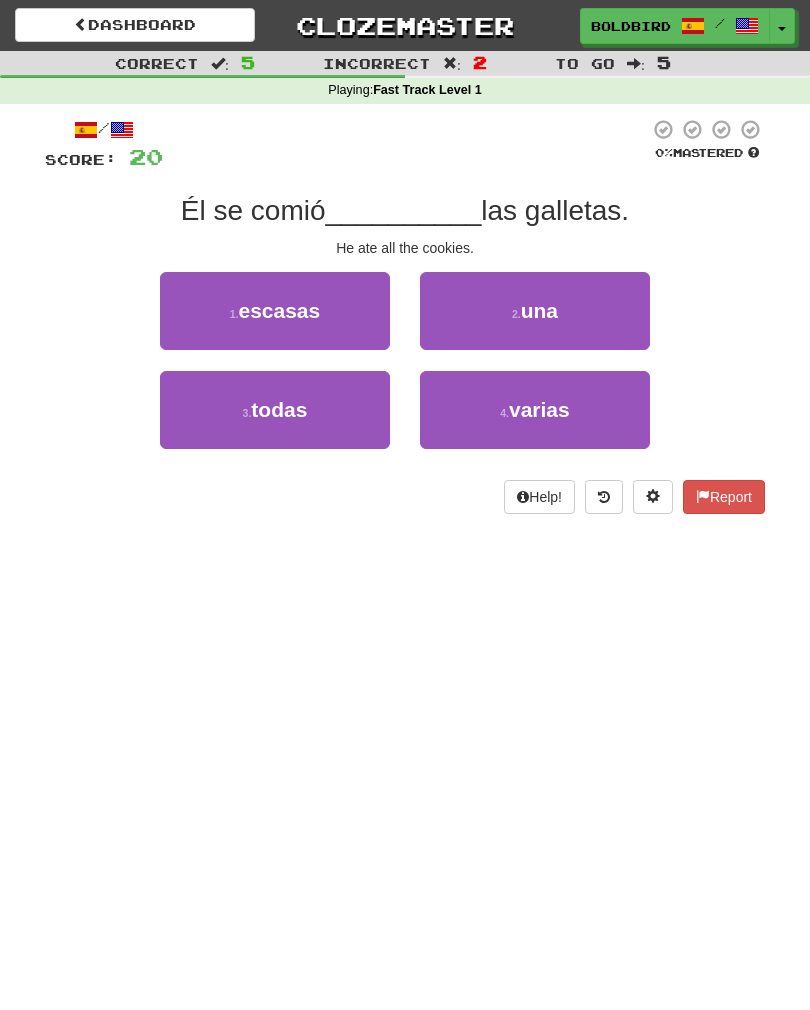click on "3 .  todas" at bounding box center [275, 410] 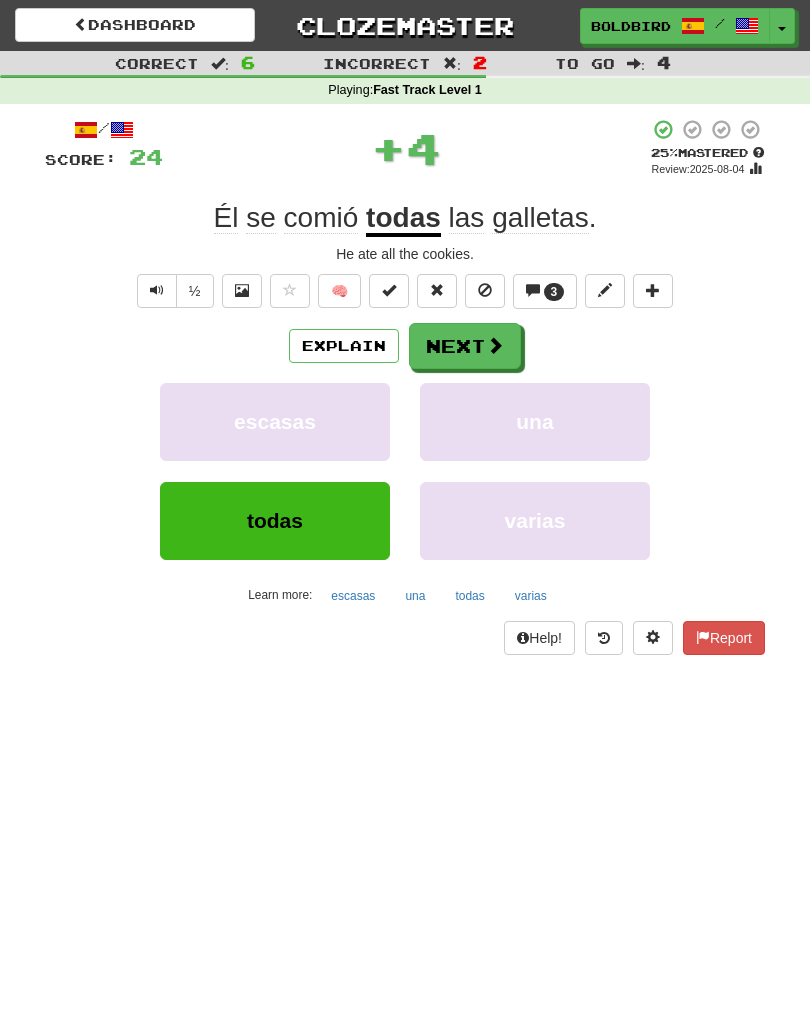 click on "Next" at bounding box center (465, 346) 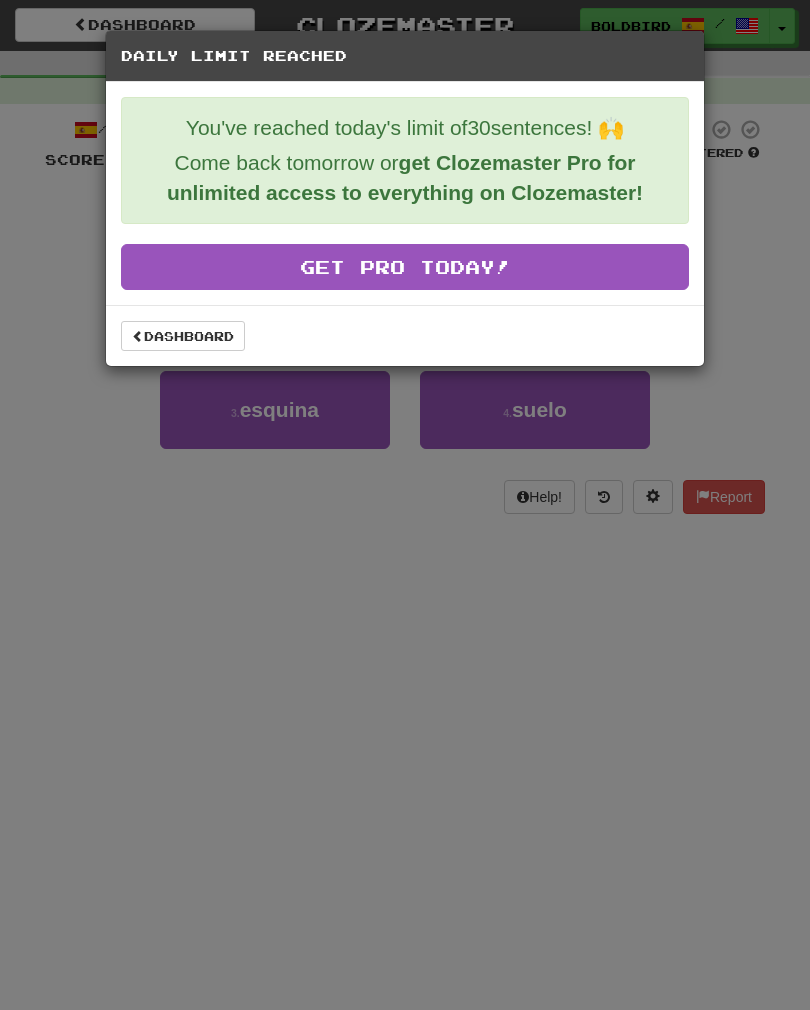click on "Dashboard" at bounding box center [183, 336] 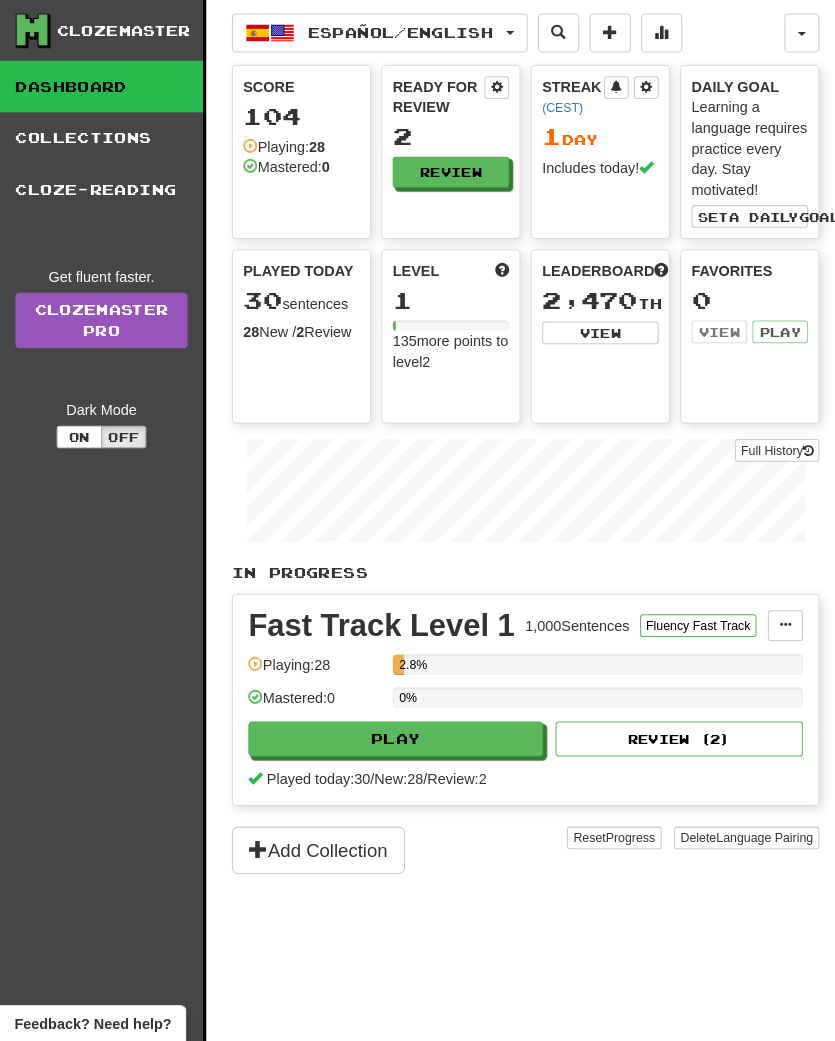 scroll, scrollTop: 2, scrollLeft: 0, axis: vertical 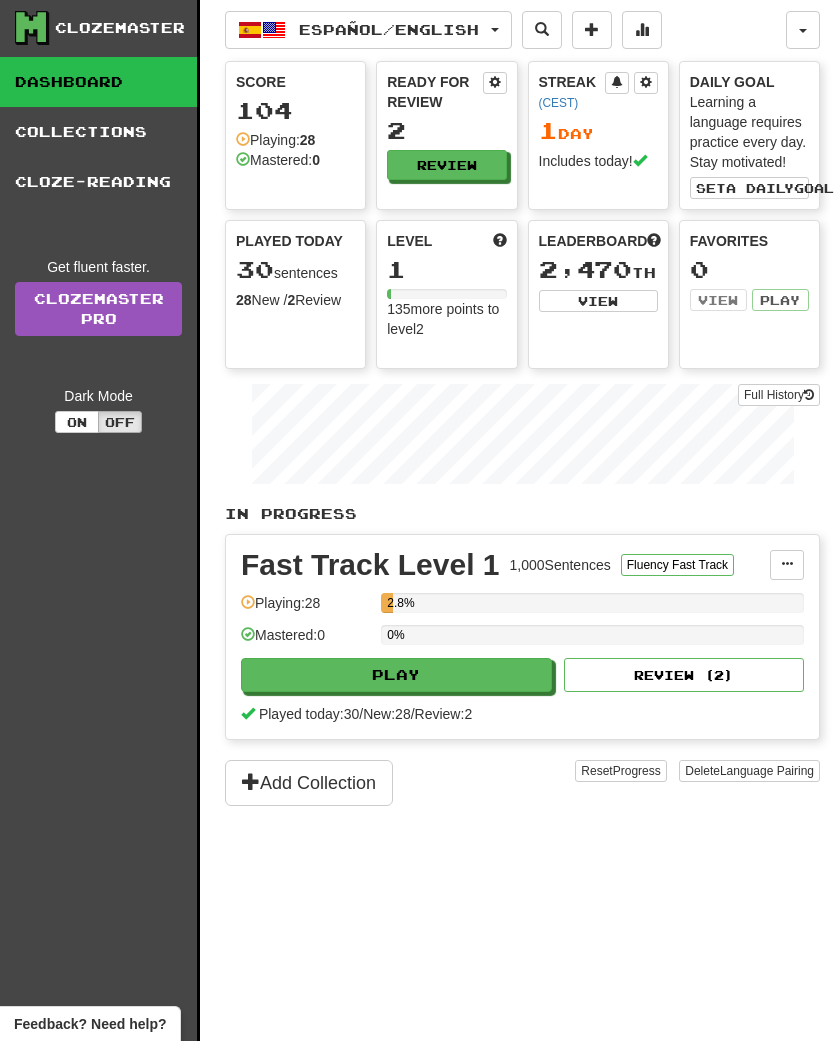 click on "135  more points to level  2" at bounding box center (446, 319) 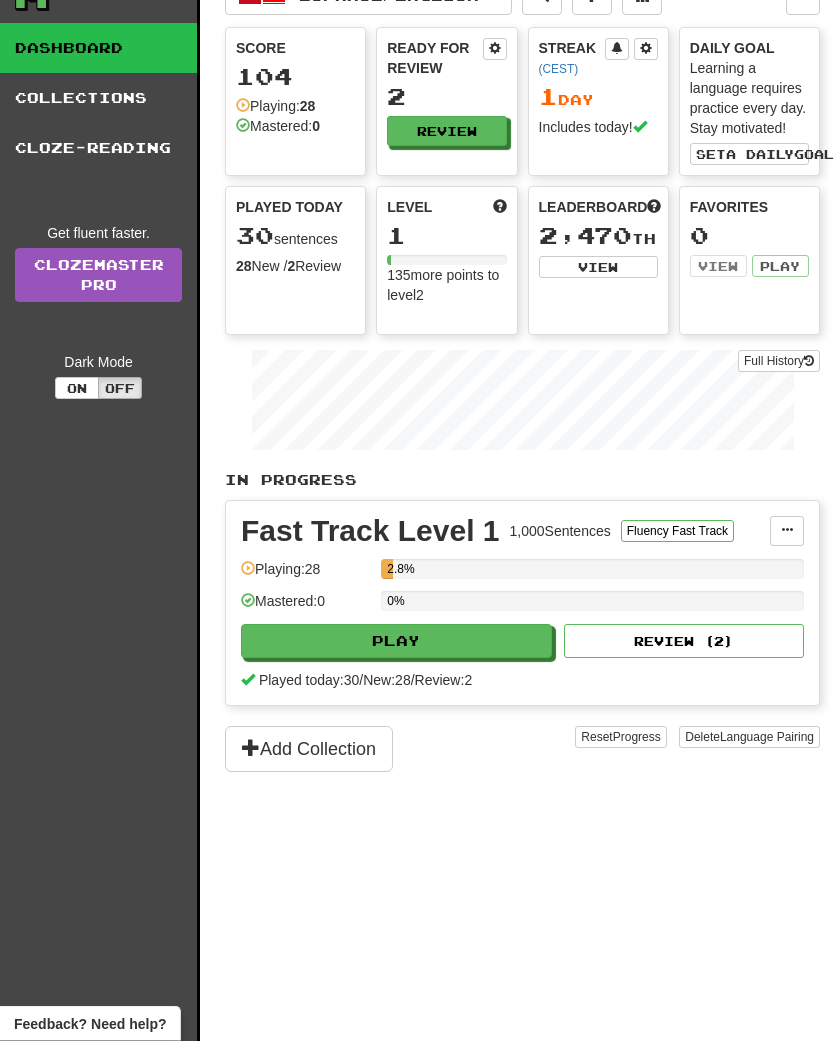 scroll, scrollTop: 0, scrollLeft: 0, axis: both 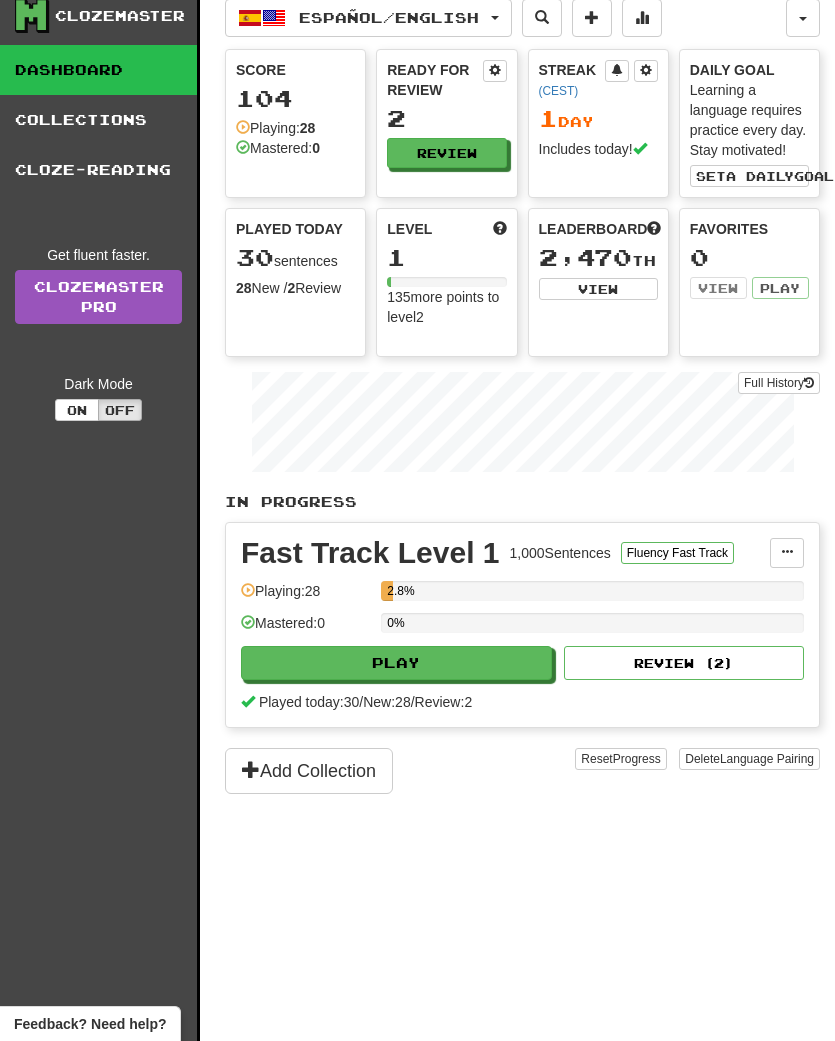 click on "Add Collection" at bounding box center [309, 771] 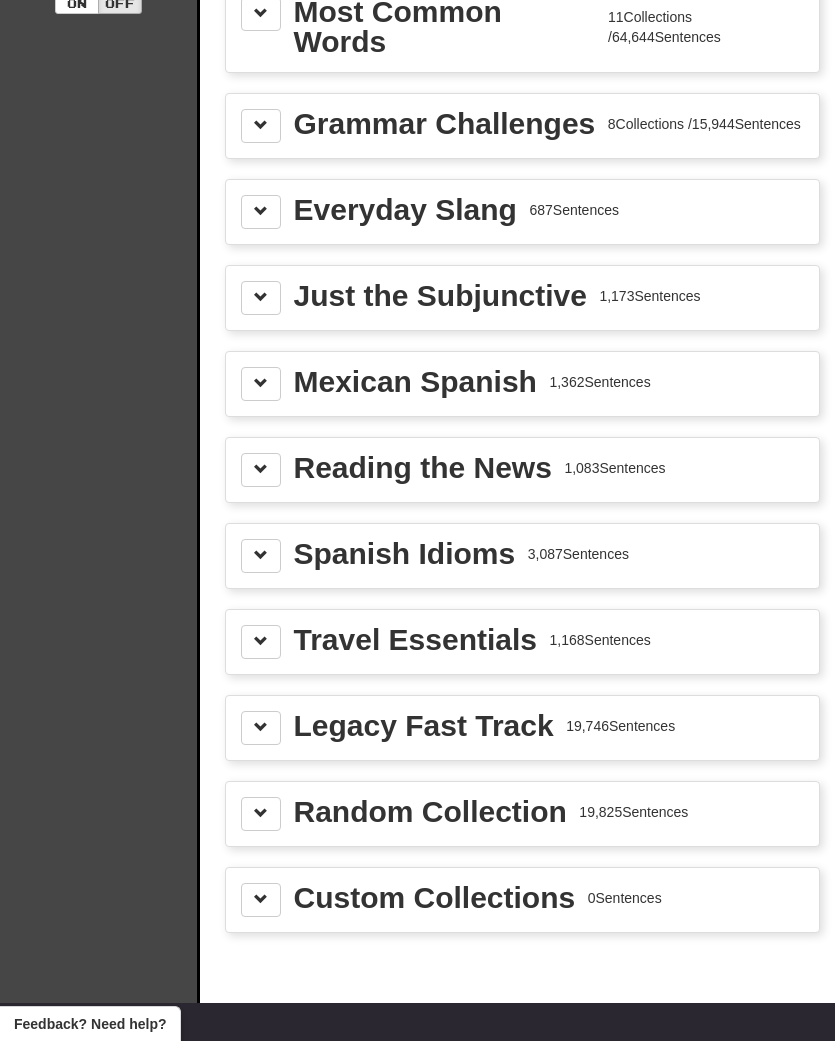 scroll, scrollTop: 0, scrollLeft: 0, axis: both 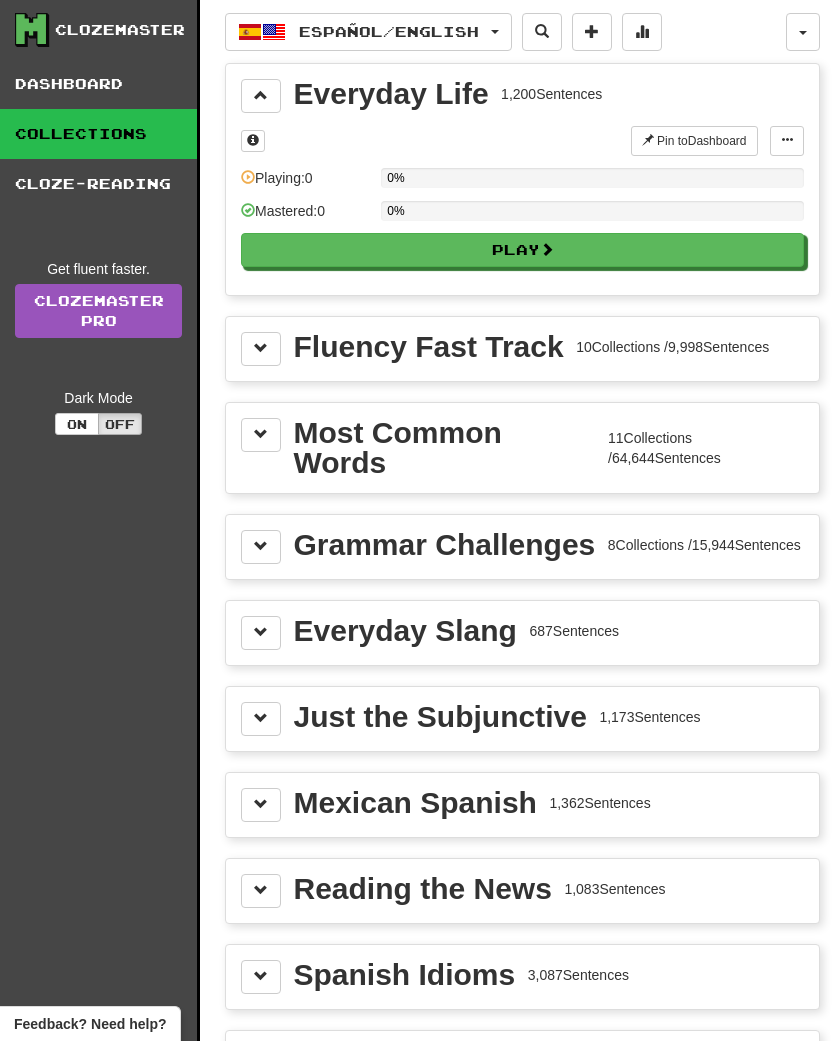 click on "Play" at bounding box center [522, 250] 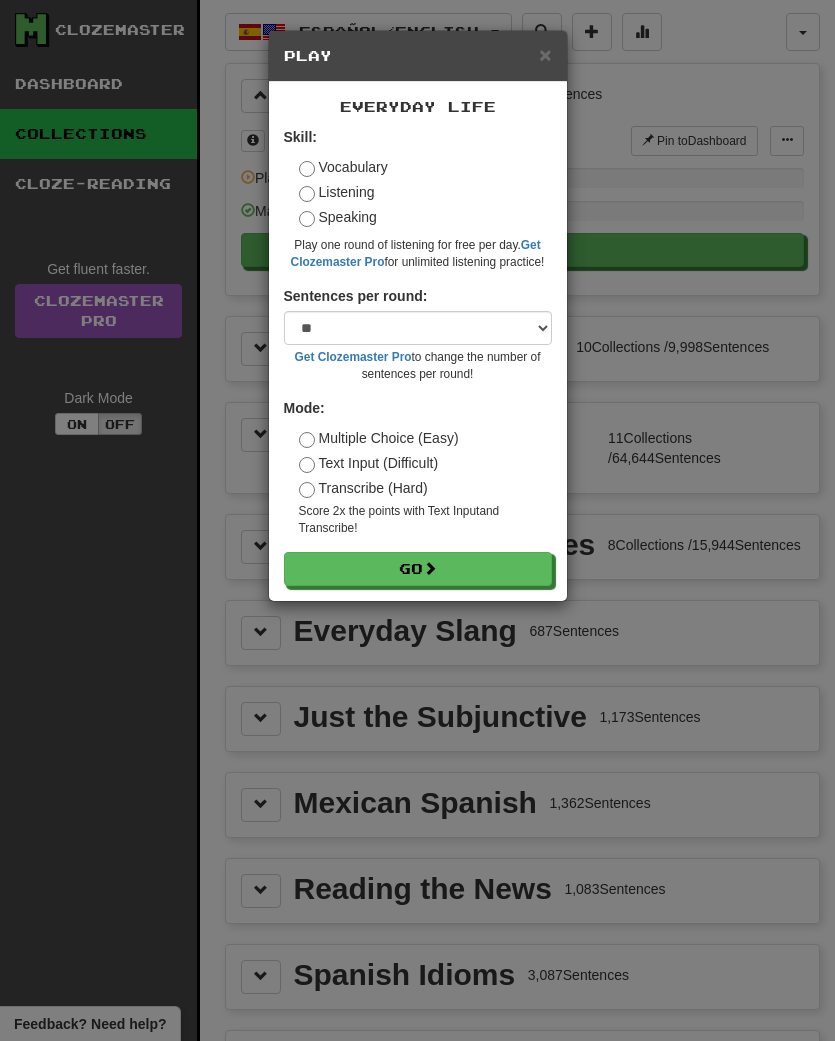 click on "Go" at bounding box center [418, 569] 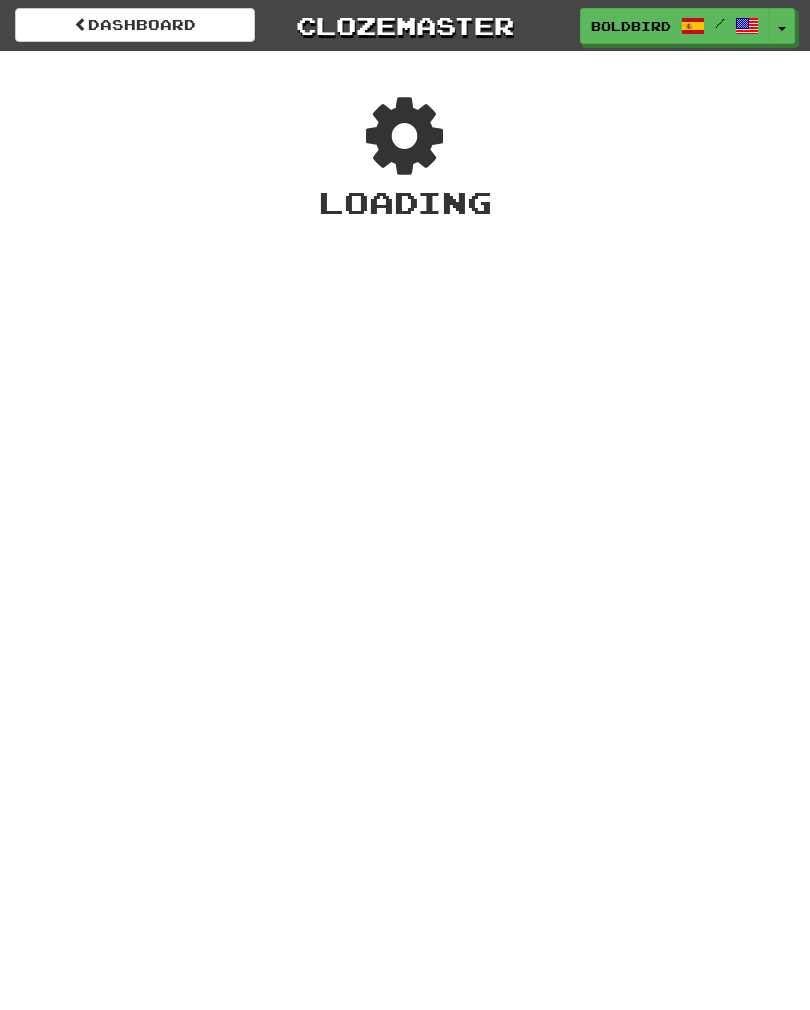 scroll, scrollTop: 0, scrollLeft: 0, axis: both 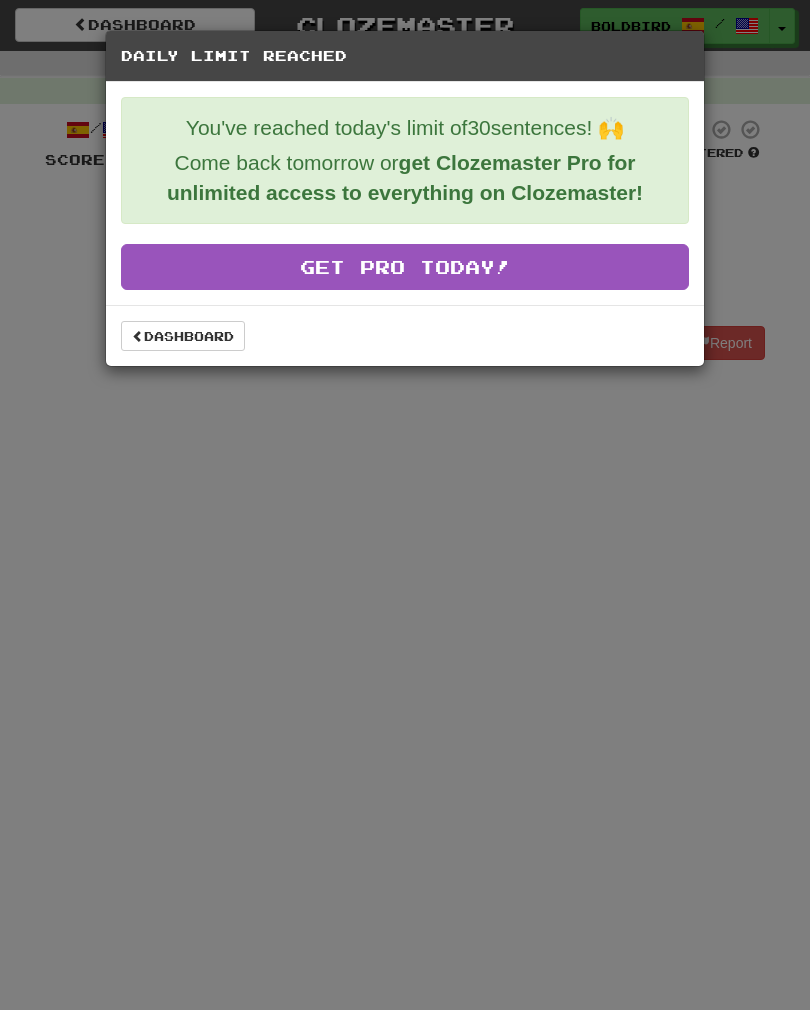 click on "Dashboard" at bounding box center [183, 336] 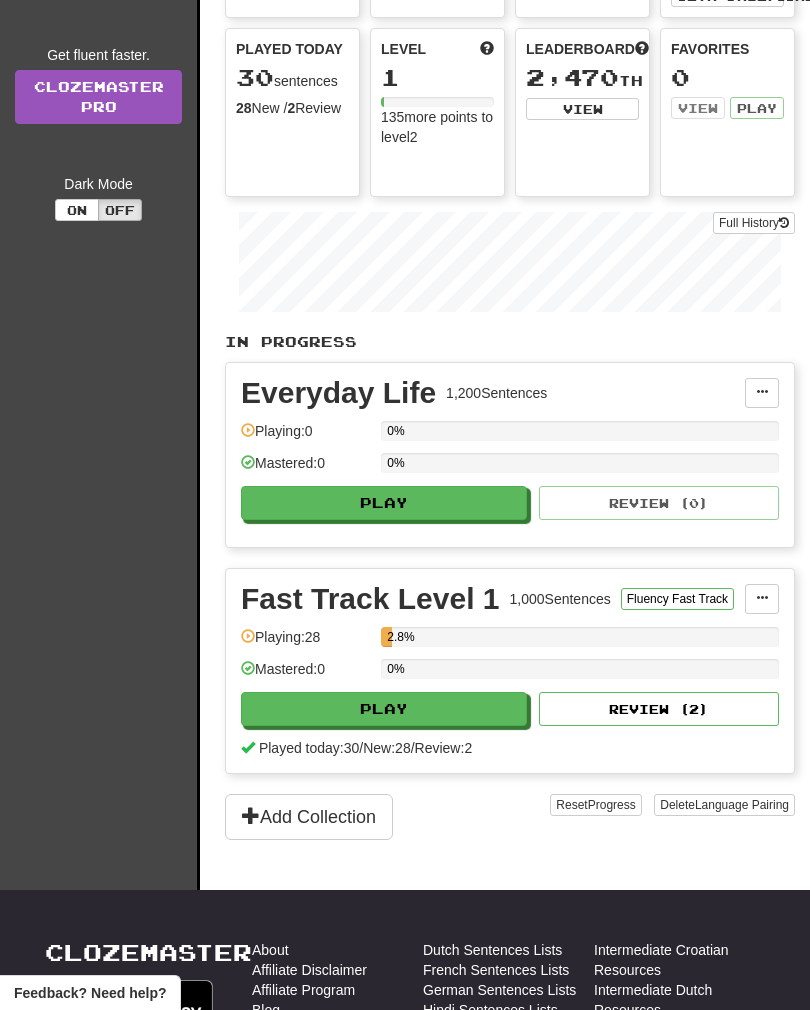 scroll, scrollTop: 251, scrollLeft: 0, axis: vertical 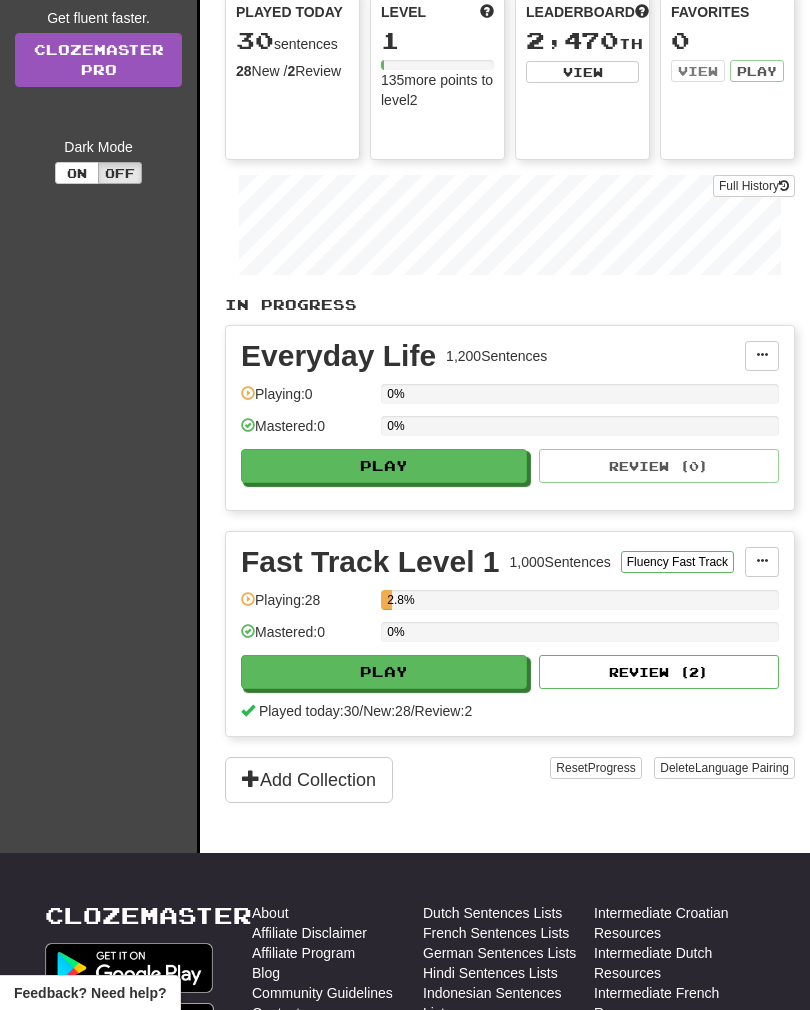click on "Add Collection" at bounding box center [309, 780] 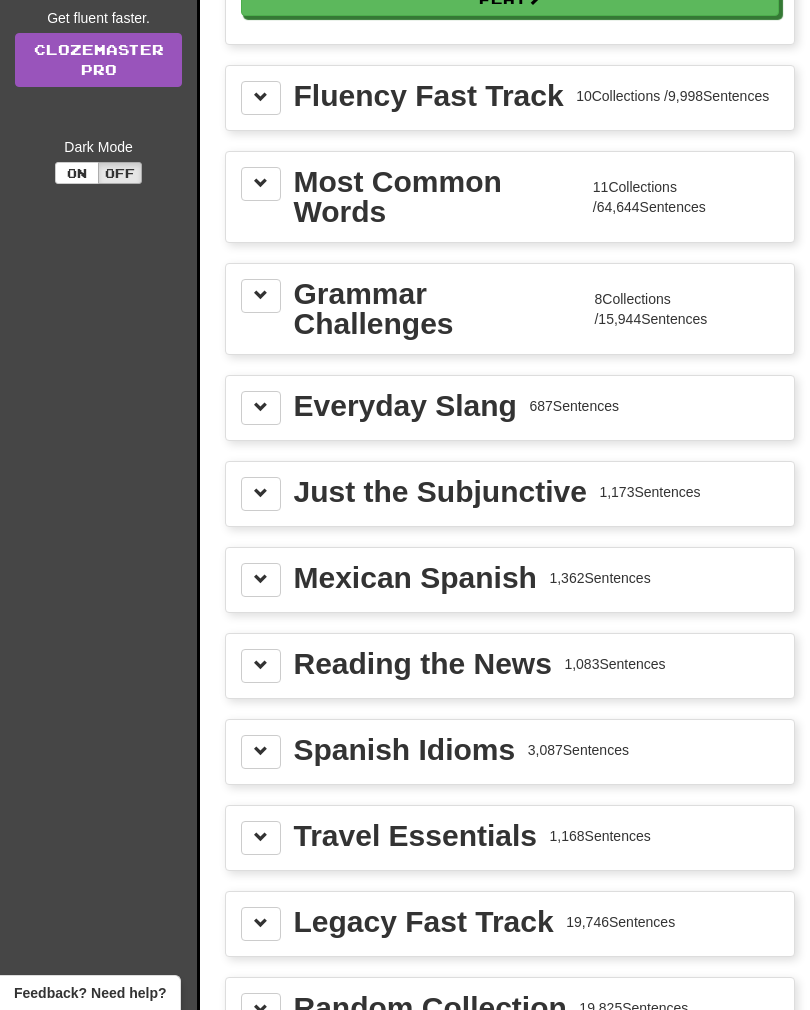 scroll, scrollTop: 0, scrollLeft: 0, axis: both 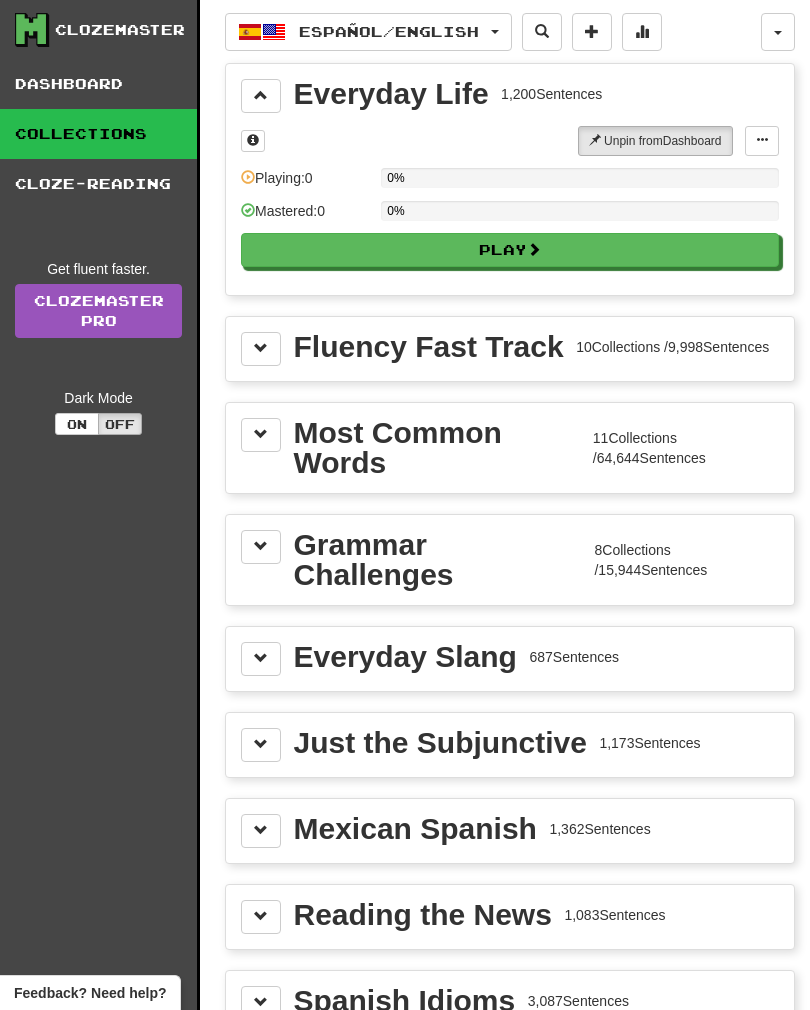 click on "Fluency Fast Track" at bounding box center [429, 347] 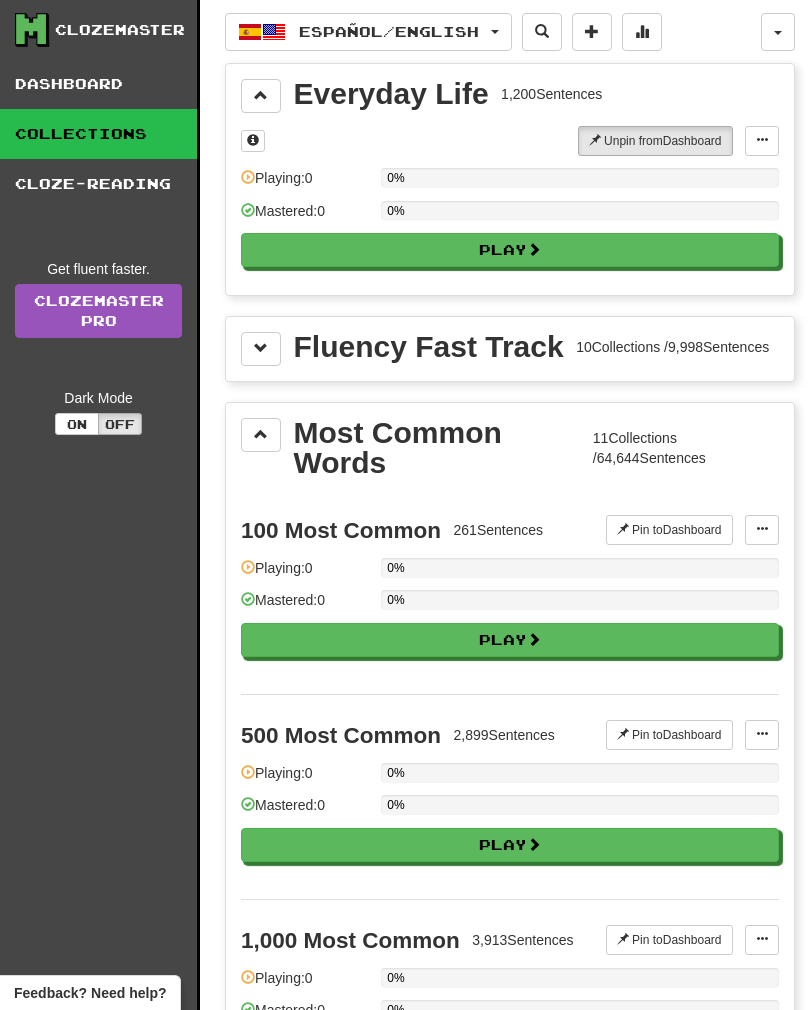 click on "Play" at bounding box center [510, 640] 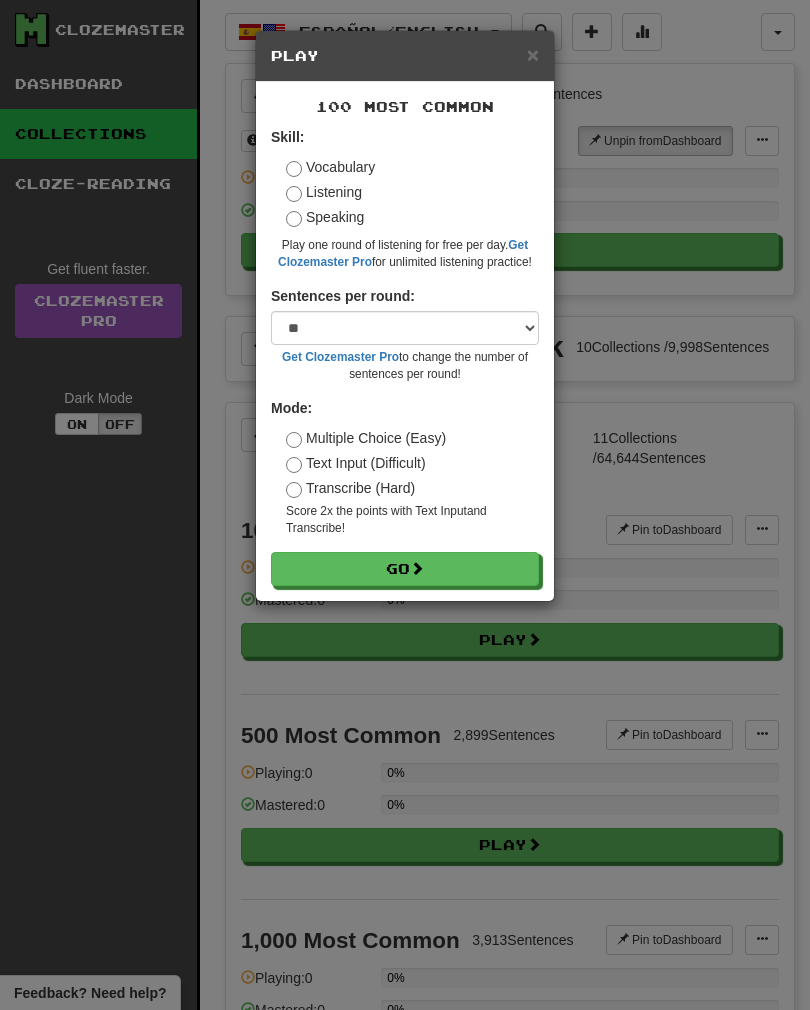 click at bounding box center [417, 568] 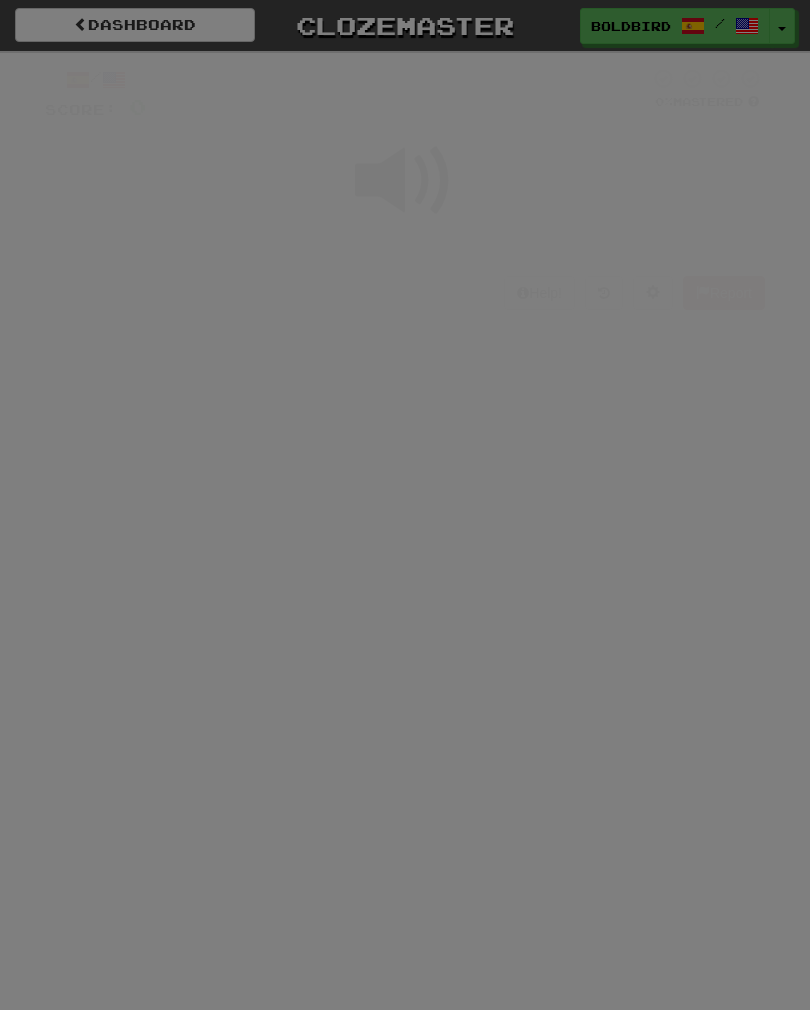scroll, scrollTop: 0, scrollLeft: 0, axis: both 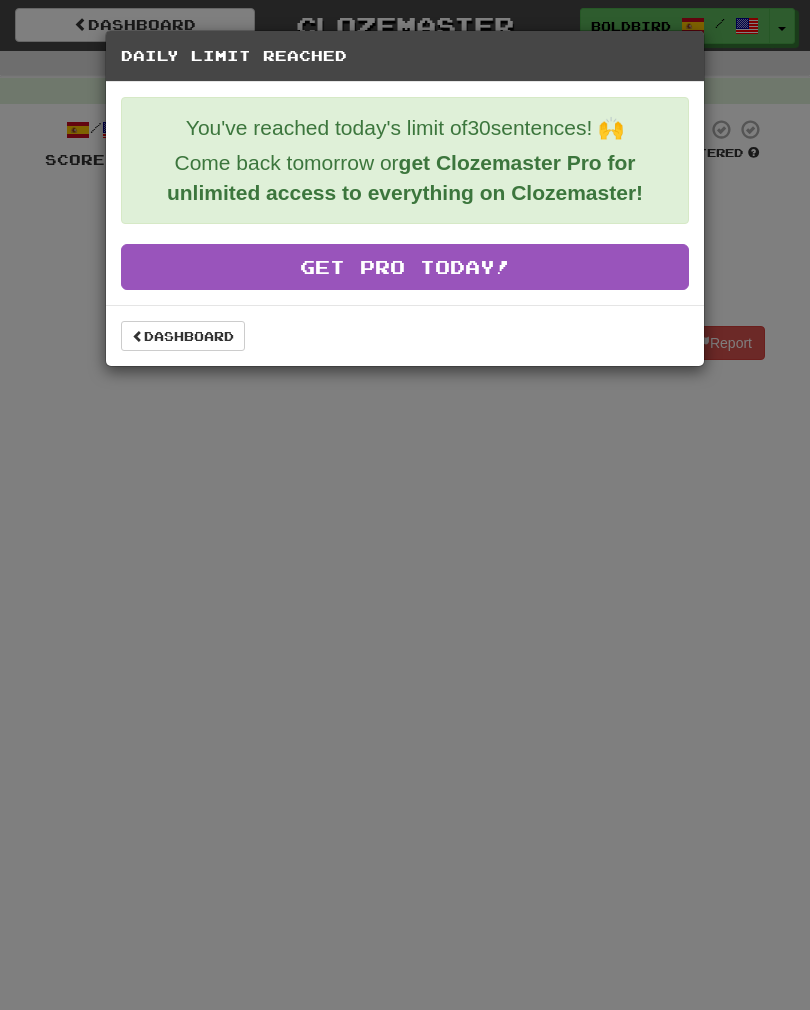 click on "Dashboard" at bounding box center (183, 336) 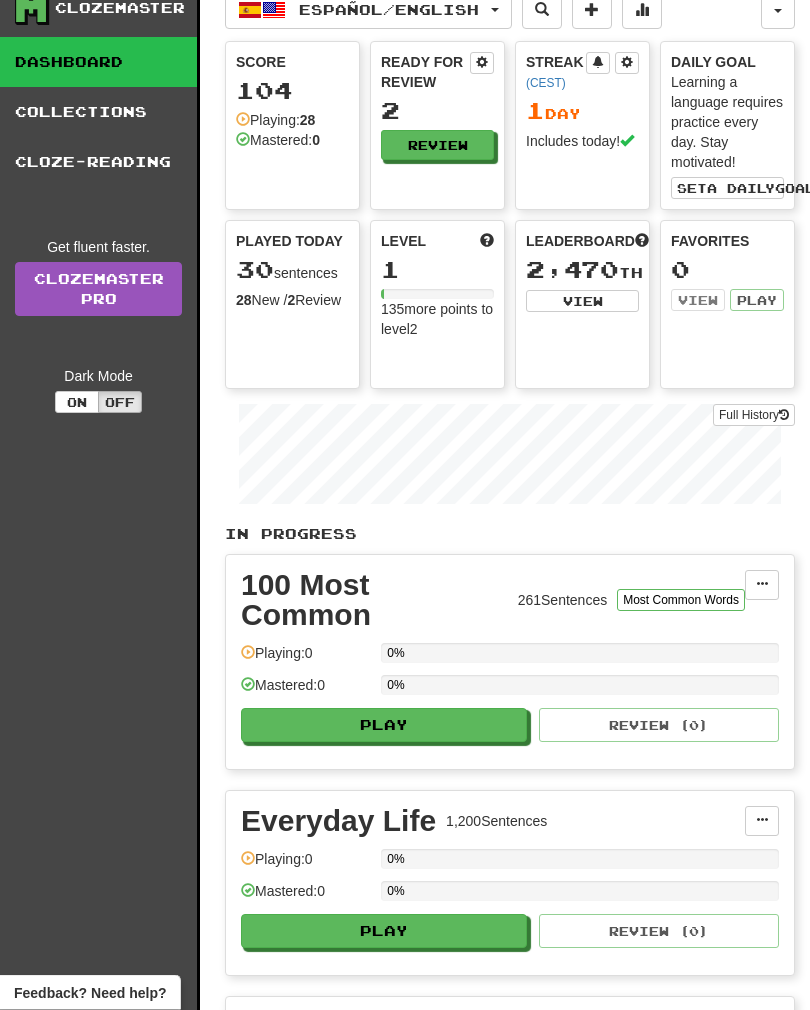scroll, scrollTop: 22, scrollLeft: 0, axis: vertical 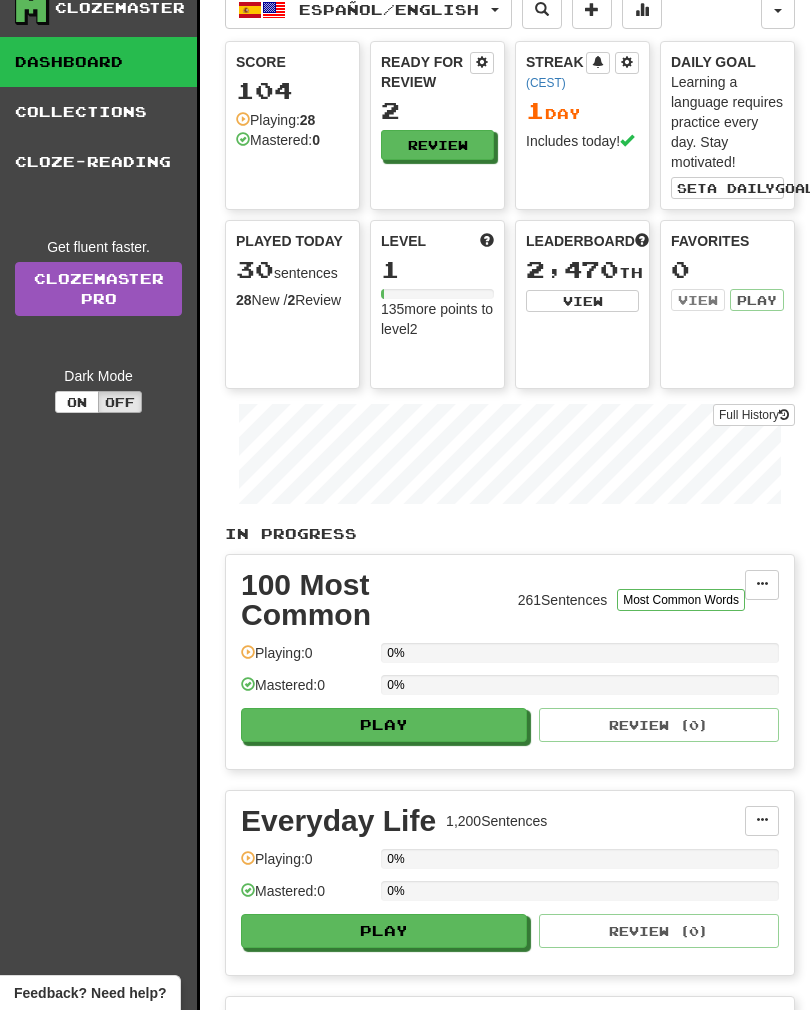 click on "Play" at bounding box center (384, 725) 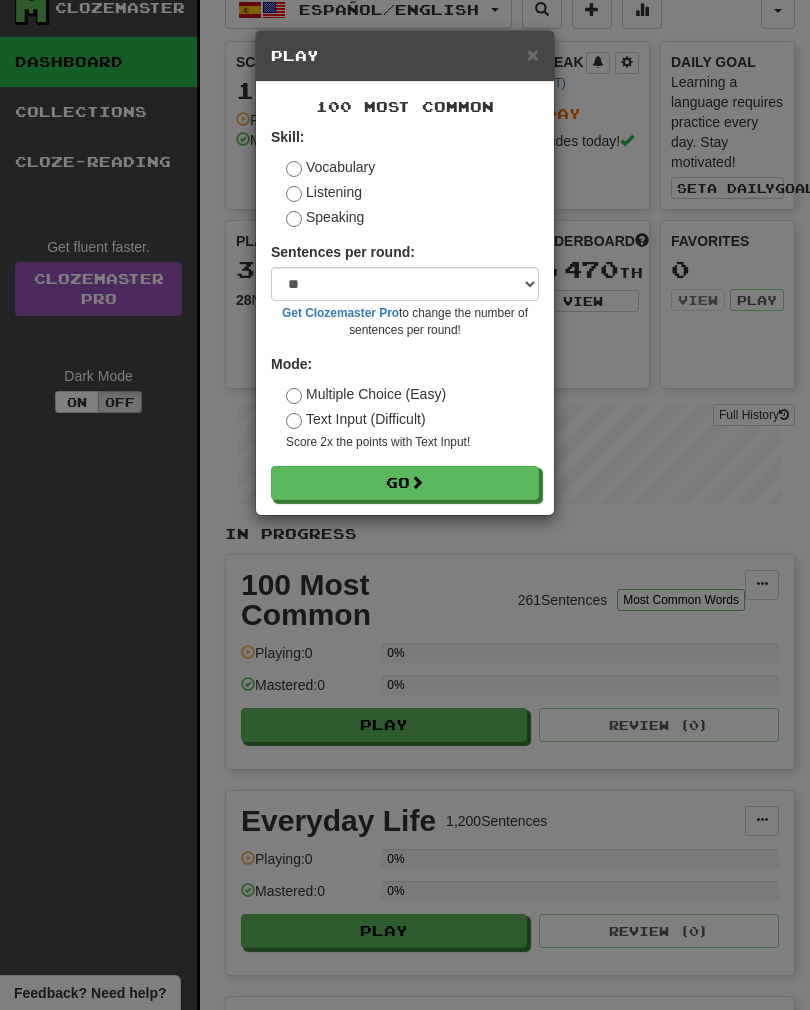 click on "Go" at bounding box center (405, 483) 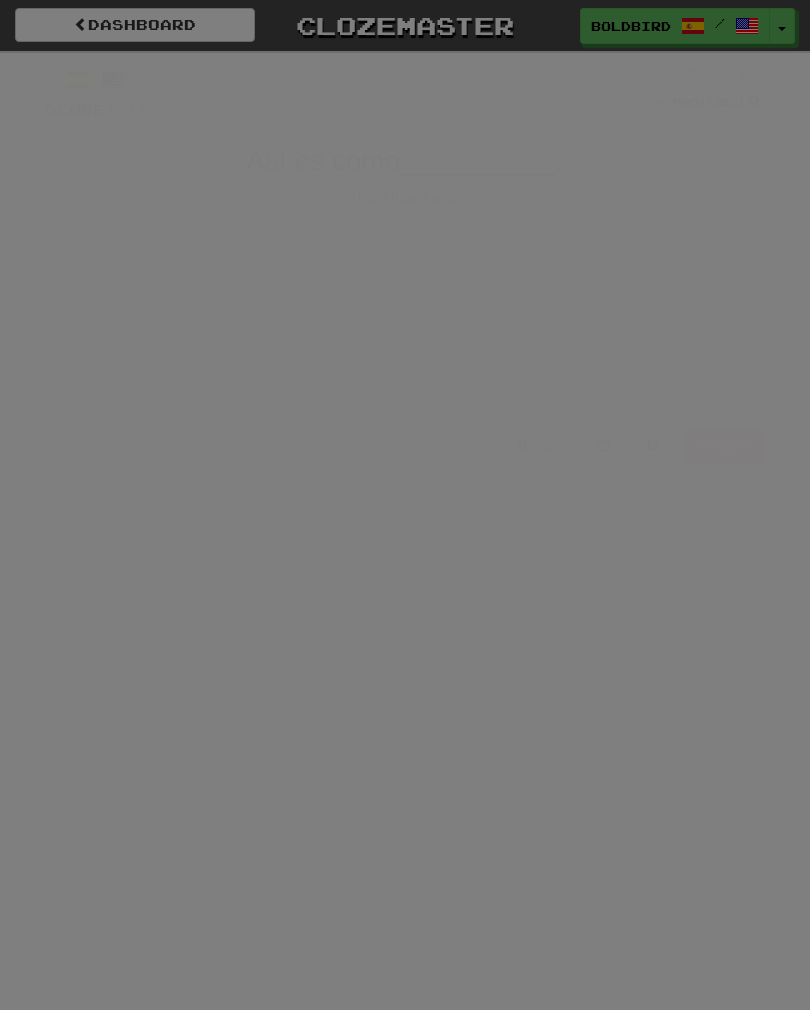 scroll, scrollTop: 0, scrollLeft: 0, axis: both 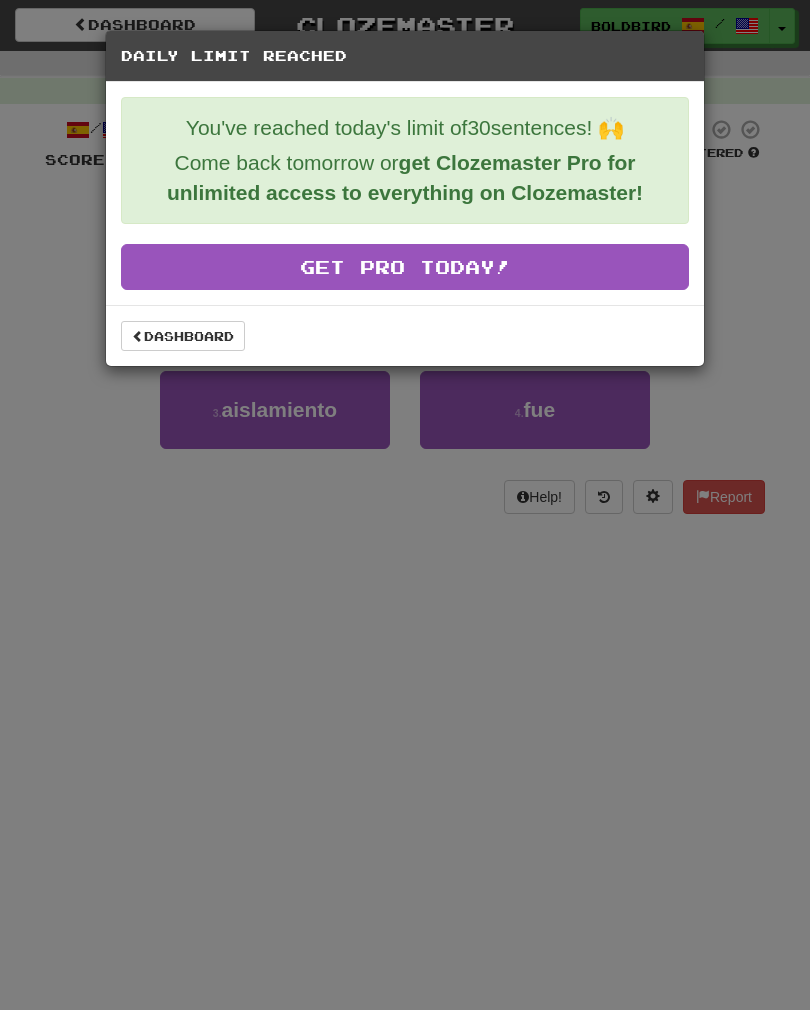 click on "Daily Limit Reached You've reached today's limit of  30  sentences! 🙌  Come back tomorrow or  get Clozemaster Pro for unlimited access to everything on Clozemaster! Get Pro Today! Dashboard" at bounding box center [405, 505] 